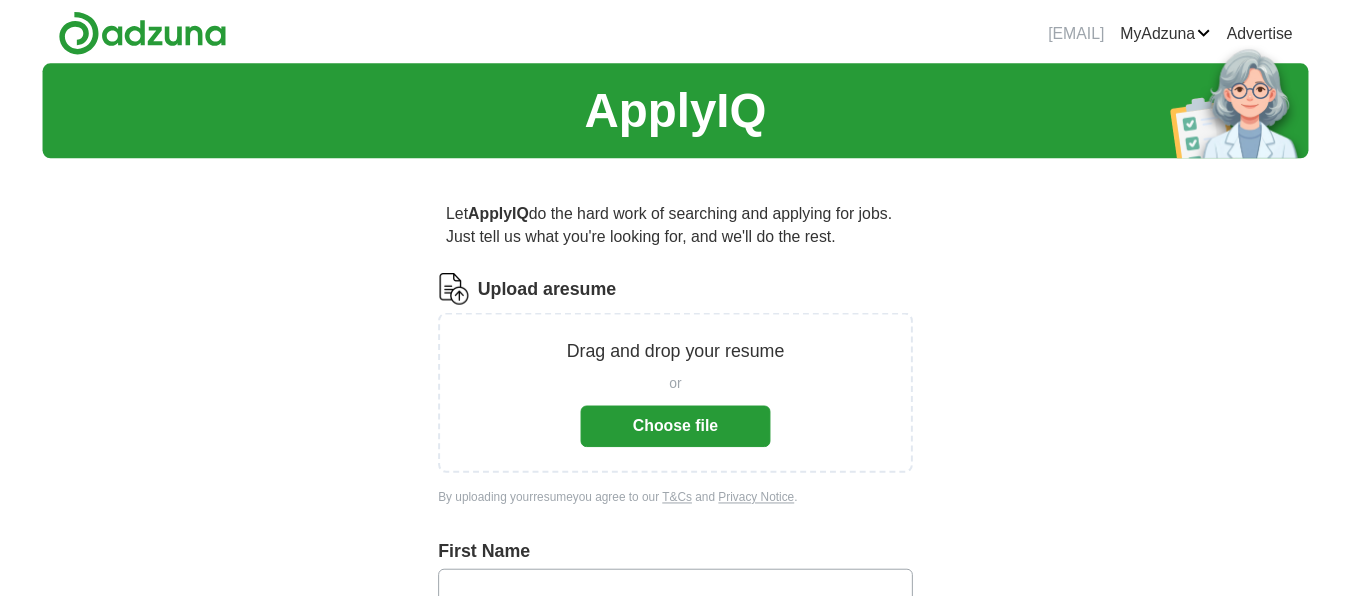 scroll, scrollTop: 0, scrollLeft: 0, axis: both 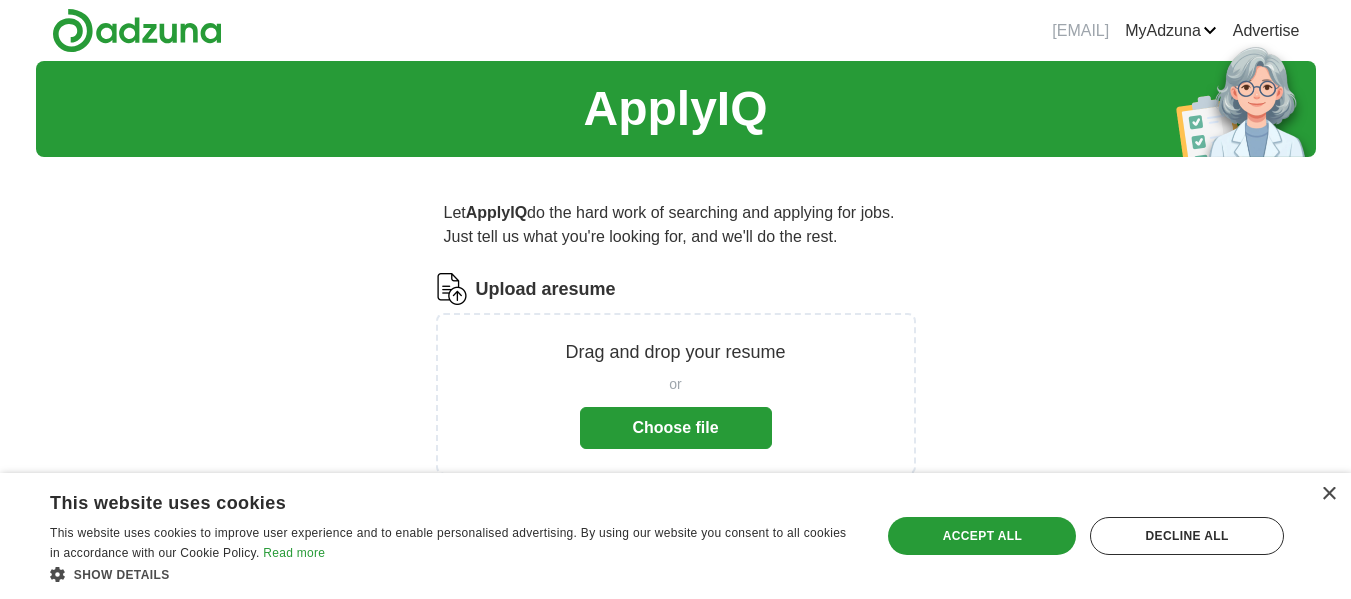 click on "Choose file" at bounding box center [676, 428] 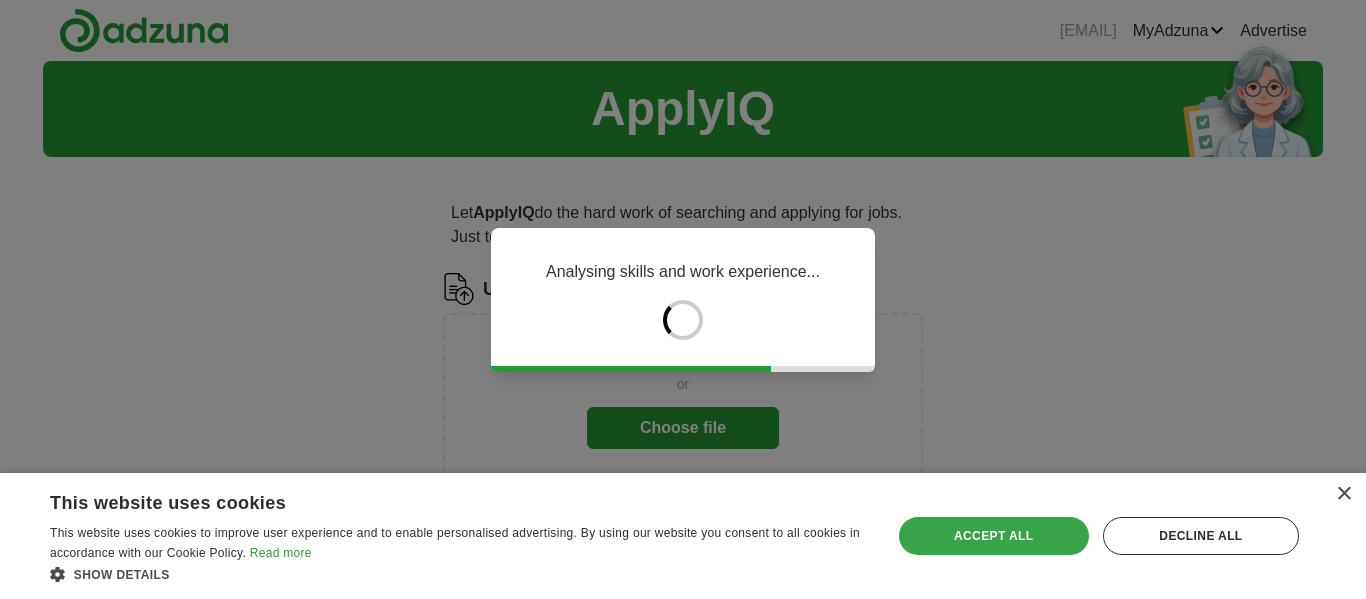 click on "Accept all" at bounding box center [994, 536] 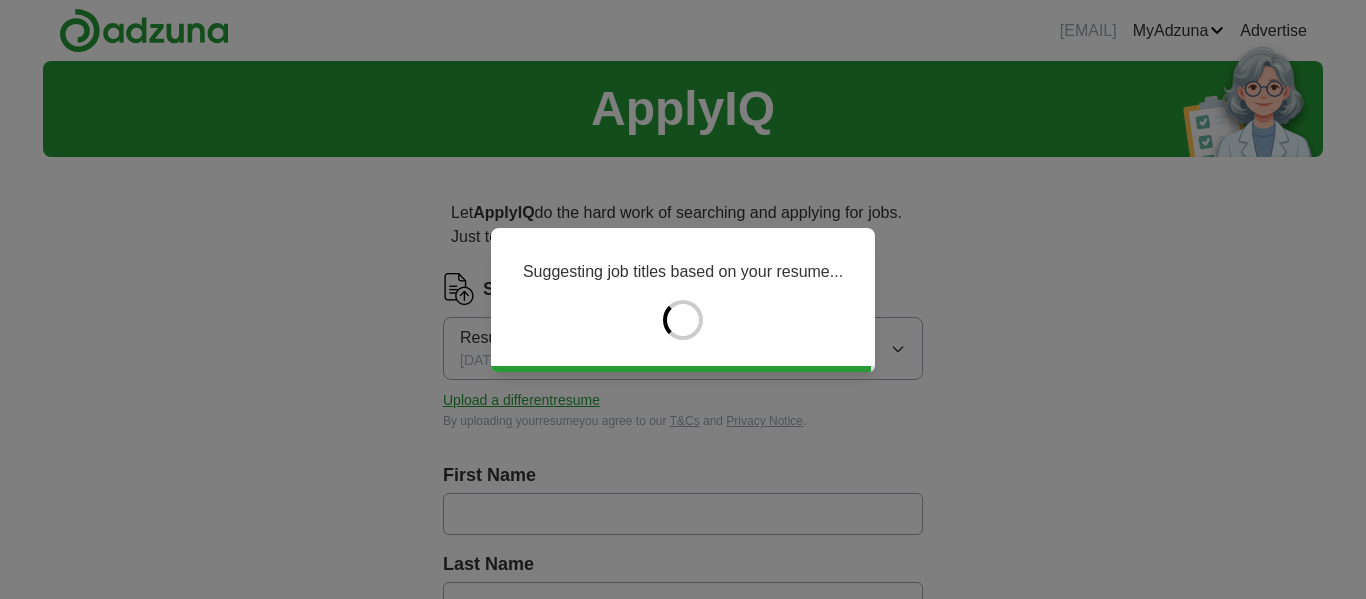 type on "******" 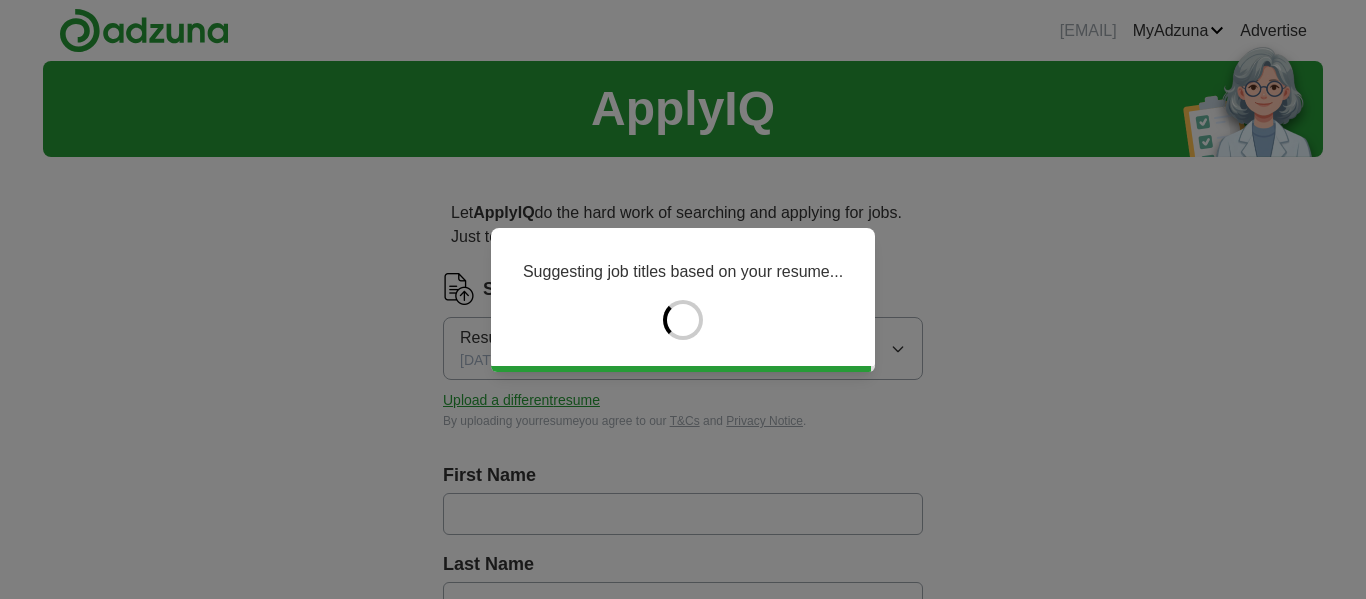 type on "*******" 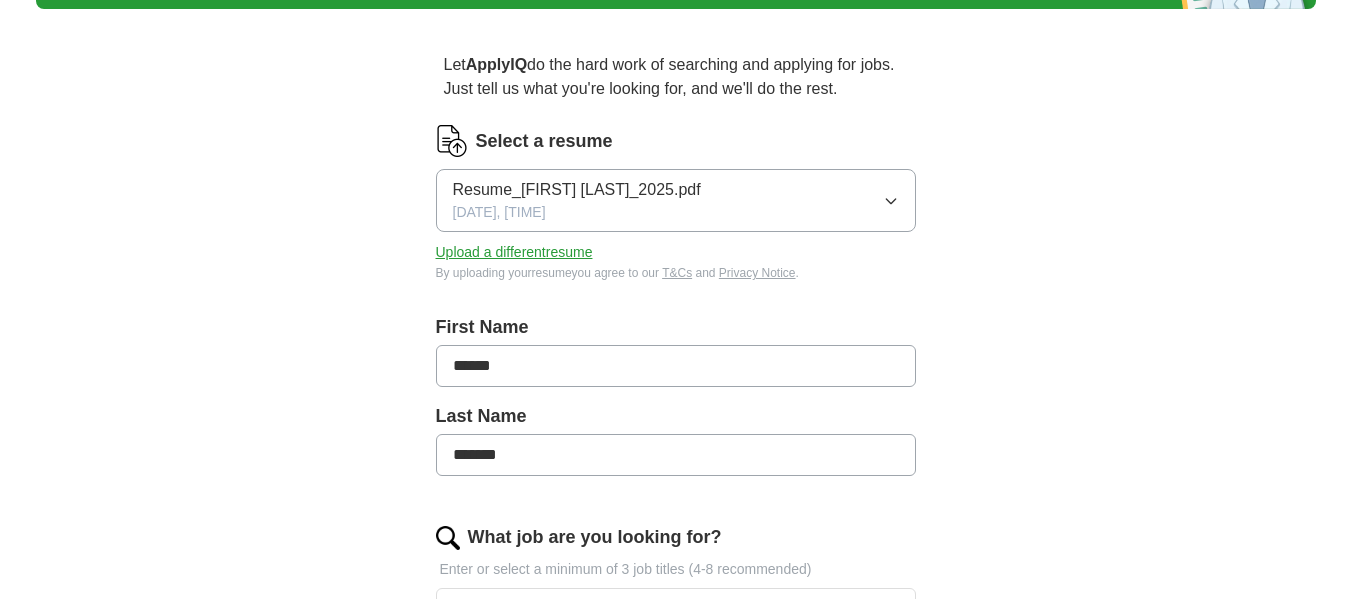 scroll, scrollTop: 200, scrollLeft: 0, axis: vertical 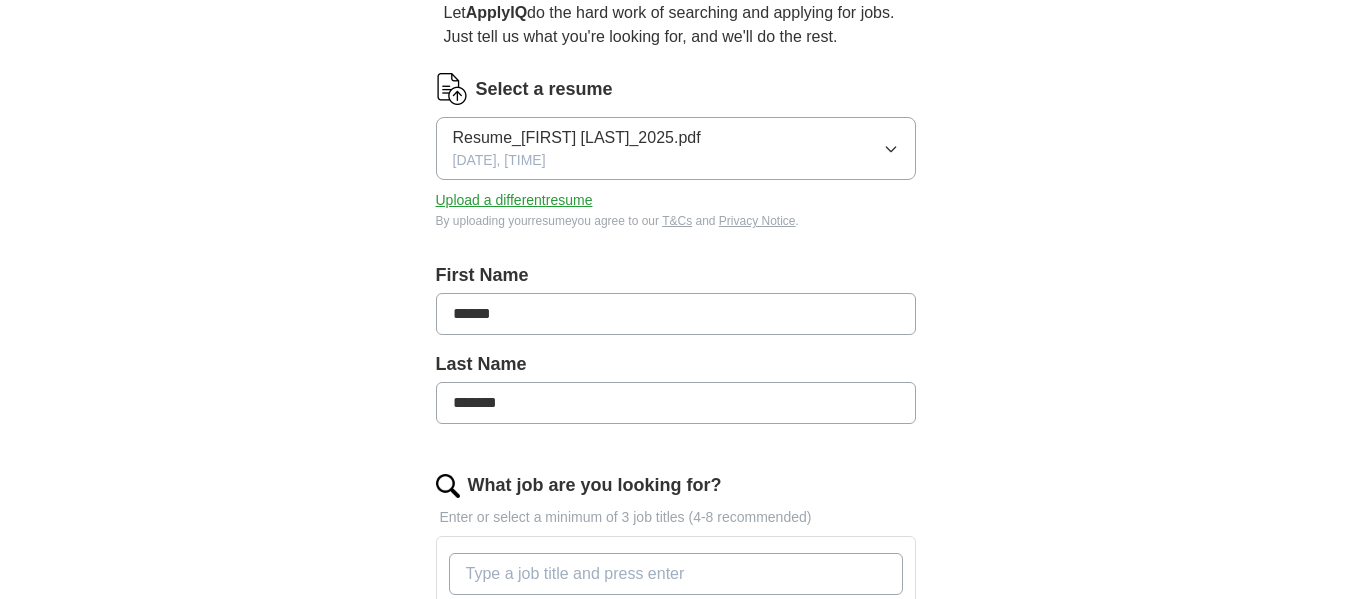 click on "ApplyIQ Let  ApplyIQ  do the hard work of searching and applying for jobs. Just tell us what you're looking for, and we'll do the rest. Select a resume Resume_[FIRST] [LAST]_2025.pdf [DATE], [TIME] Upload a different  resume By uploading your  resume  you agree to our   T&Cs   and   Privacy Notice . First Name ****** Last Name ******* What job are you looking for? Enter or select a minimum of 3 job titles (4-8 recommended) Talent Acquisition Manager + Recruitment Coordinator + Onboarding Specialist + Human Resources Consultant + Employee Relations Specialist + Bilingual Recruitment Specialist + Senior Human Resources Manager + HR Operations Manager + Human Resources Business Partner + Where do you want to work? 25 mile radius Advanced Start applying for jobs By registering, you consent to us applying to suitable jobs for you" at bounding box center (676, 630) 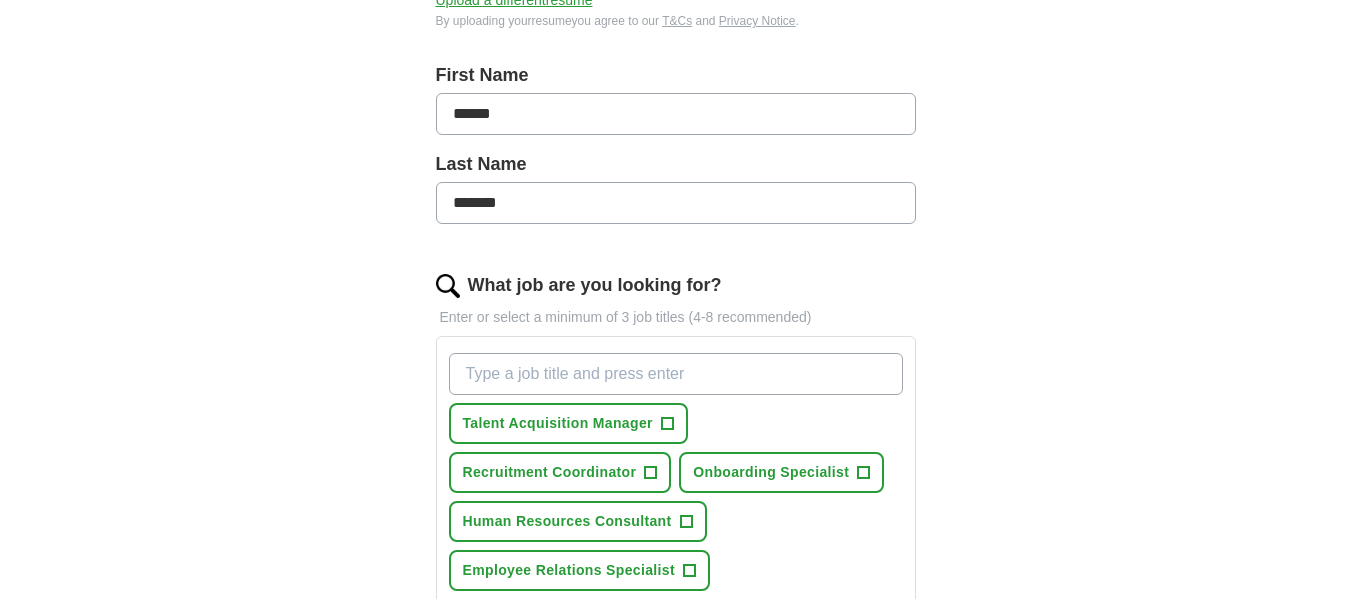 scroll, scrollTop: 500, scrollLeft: 0, axis: vertical 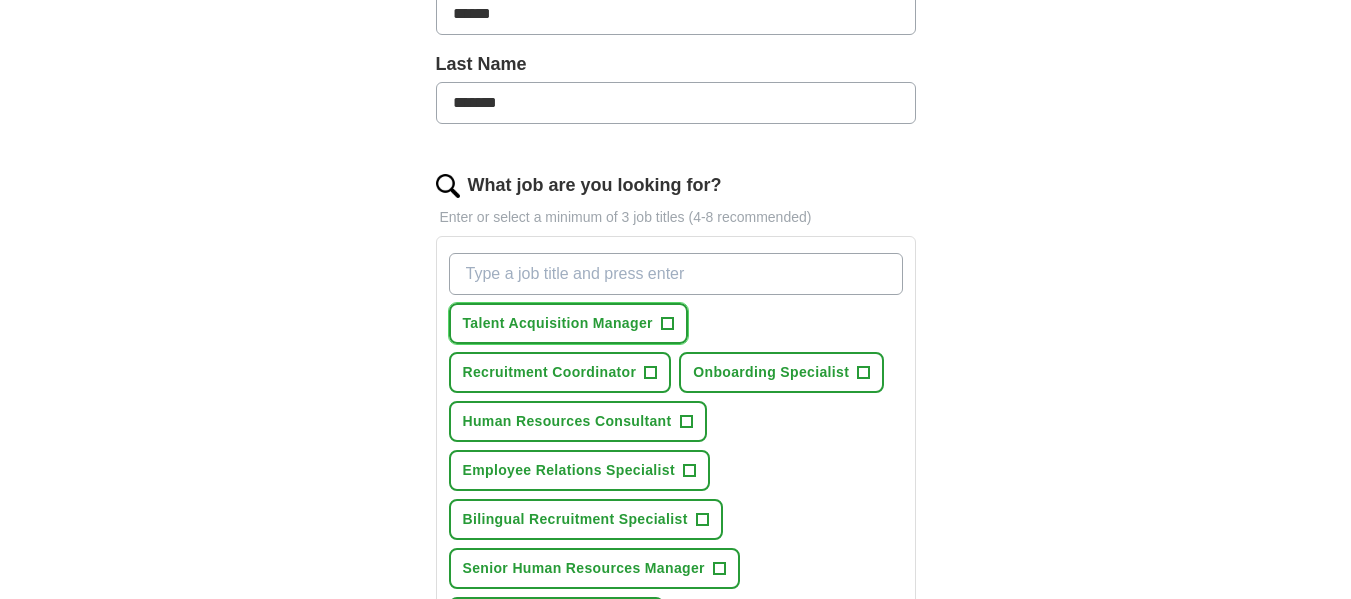 click on "Talent Acquisition Manager" at bounding box center (558, 323) 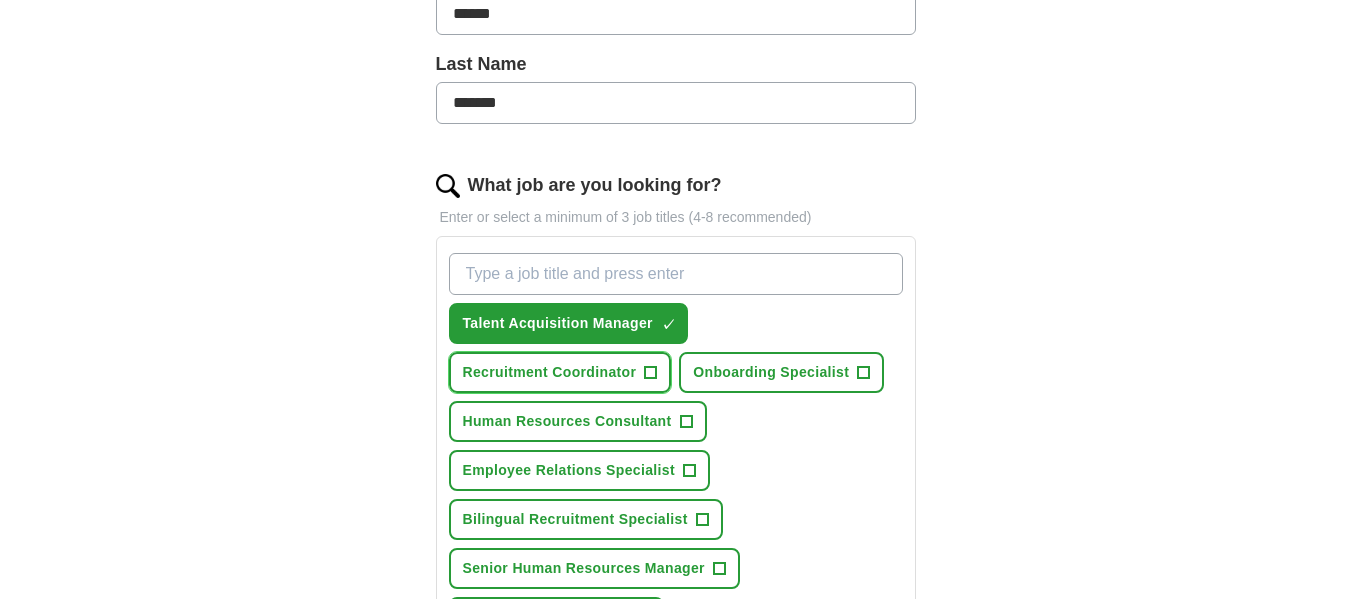 click on "Recruitment Coordinator" at bounding box center (550, 372) 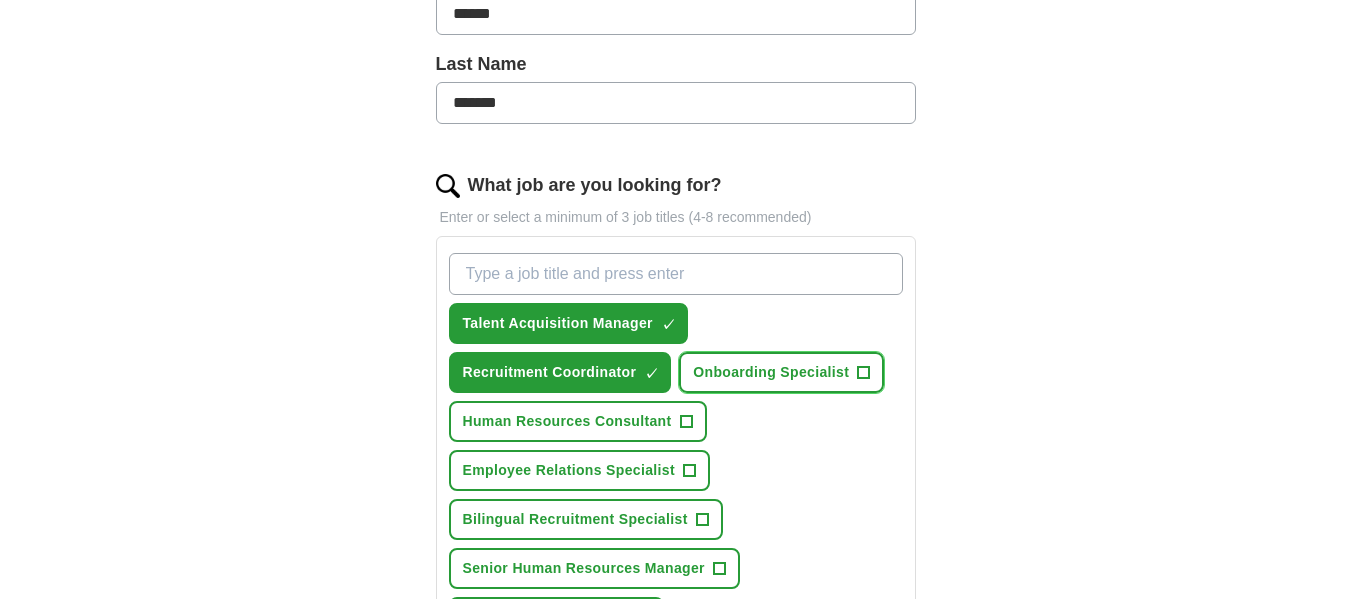 click on "Onboarding Specialist +" at bounding box center (781, 372) 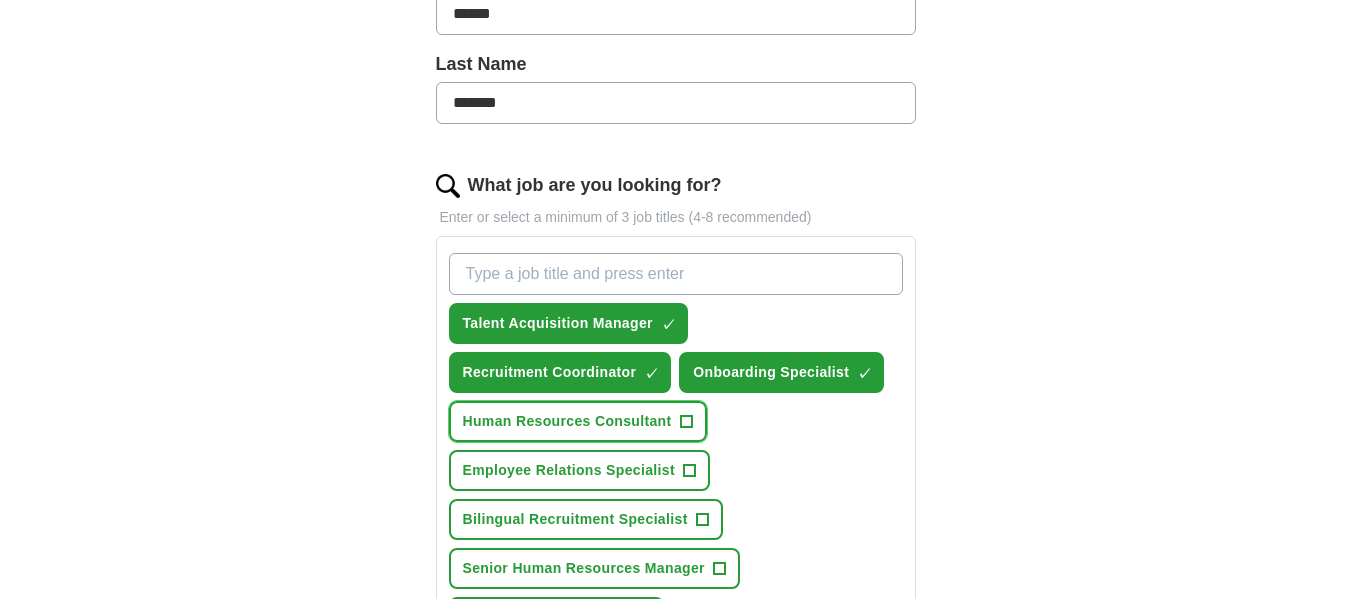 click on "Human Resources Consultant" at bounding box center [567, 421] 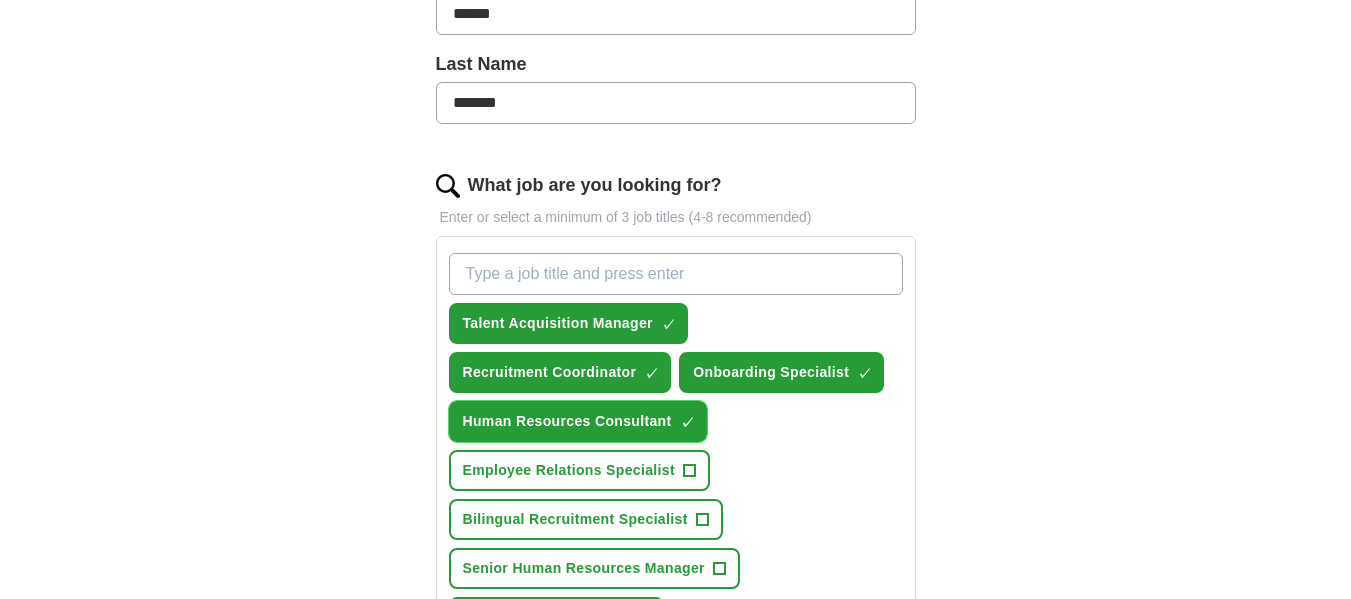 click on "×" at bounding box center [0, 0] 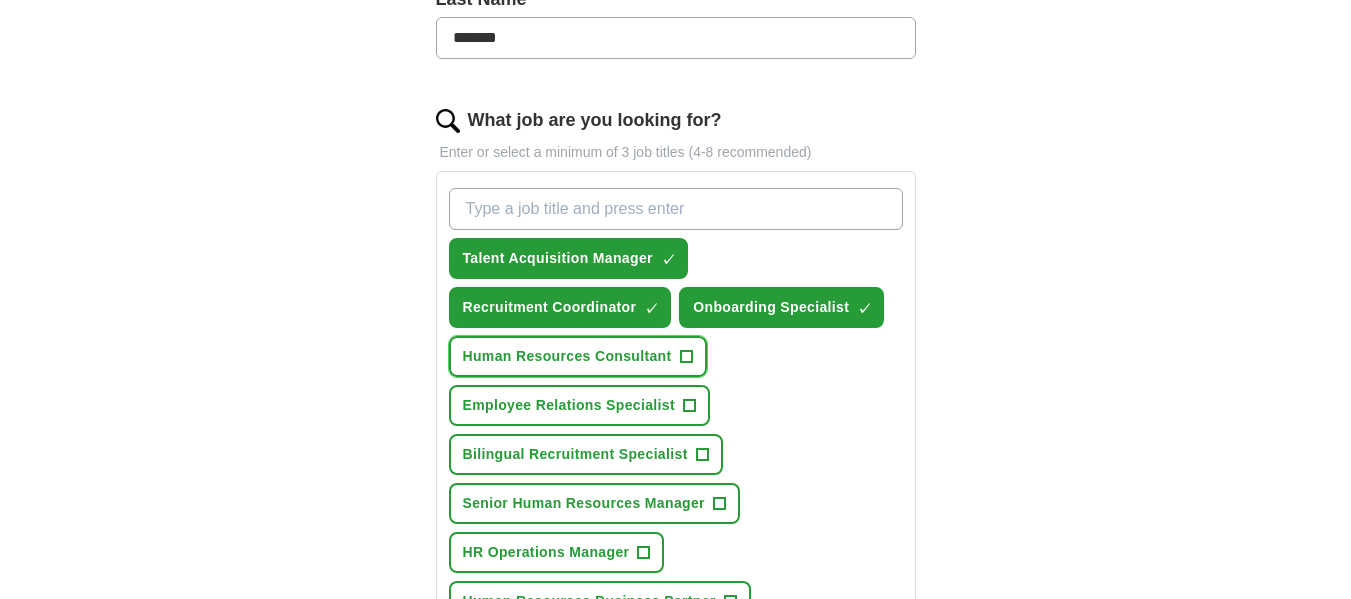scroll, scrollTop: 600, scrollLeft: 0, axis: vertical 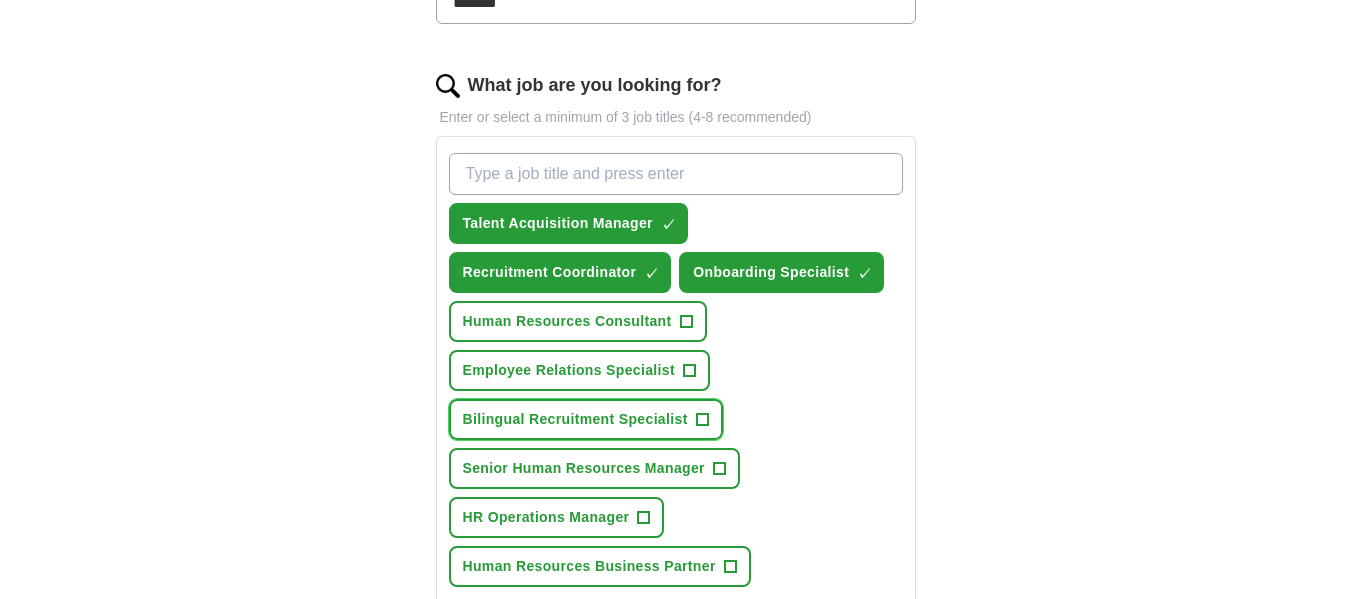 click on "+" at bounding box center [702, 420] 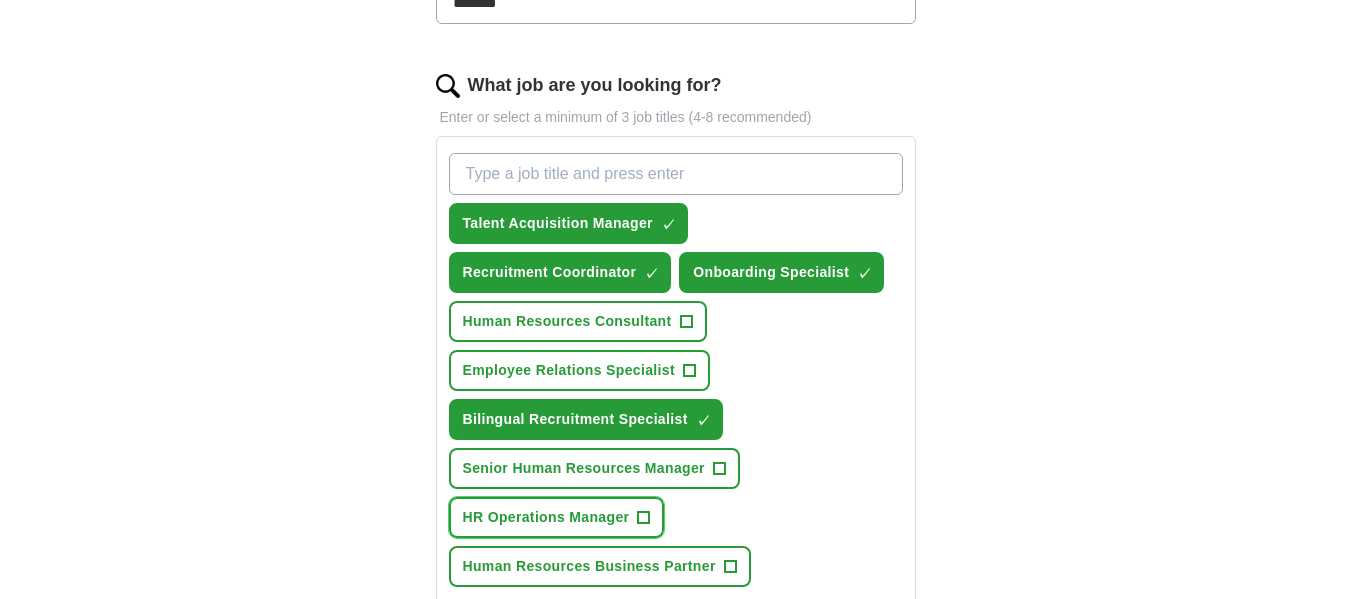 click on "+" at bounding box center (644, 518) 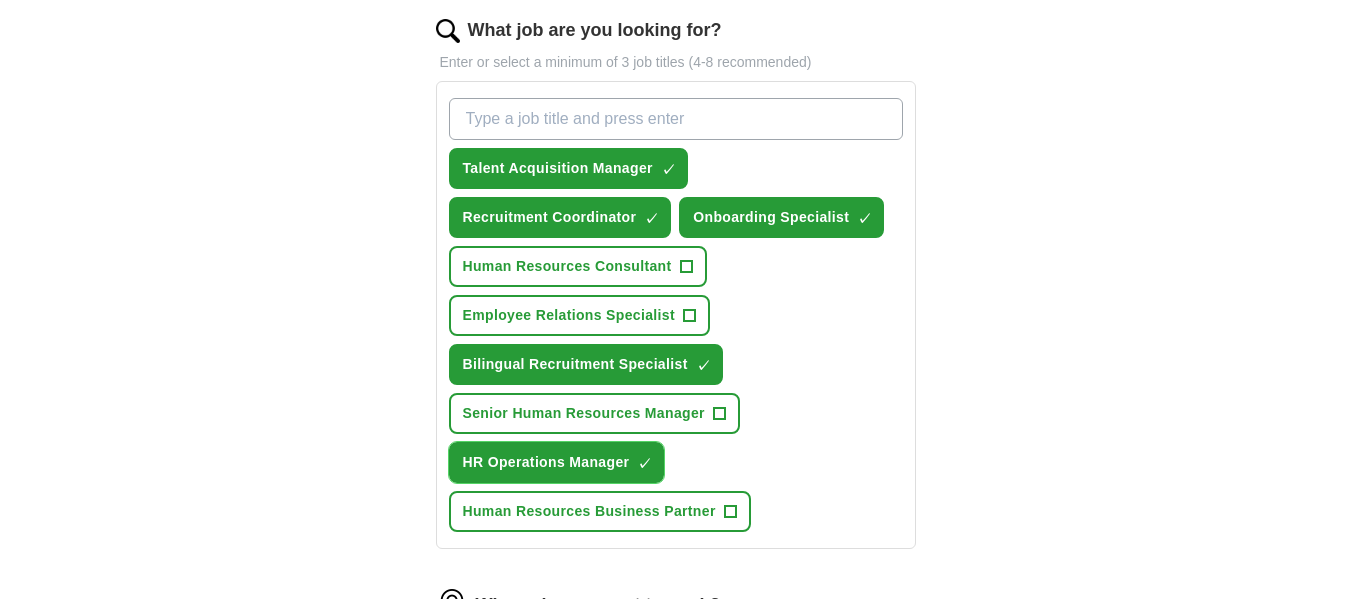 scroll, scrollTop: 700, scrollLeft: 0, axis: vertical 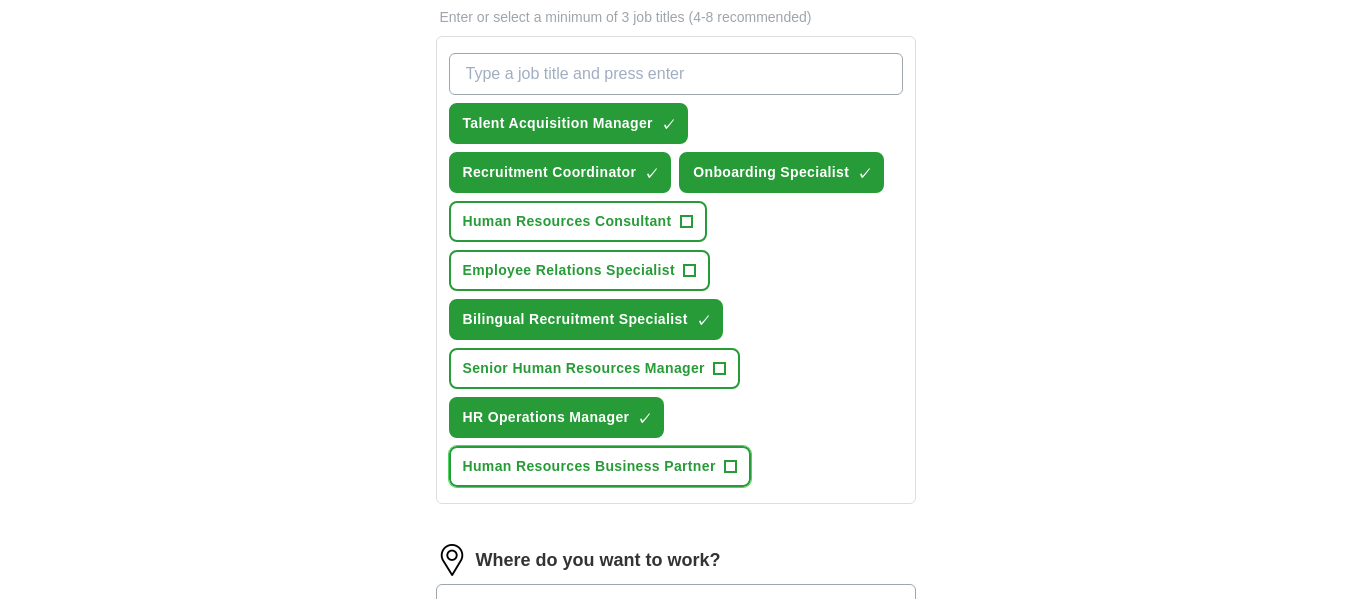 click on "Human Resources Business Partner" at bounding box center [589, 466] 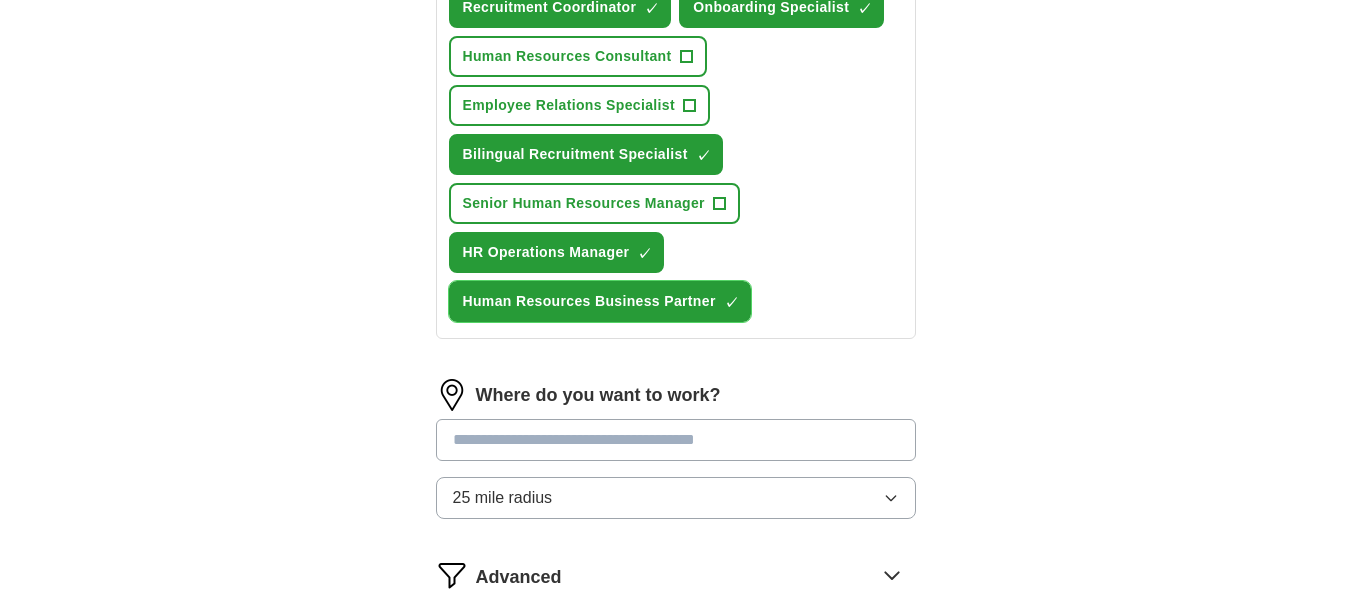 scroll, scrollTop: 900, scrollLeft: 0, axis: vertical 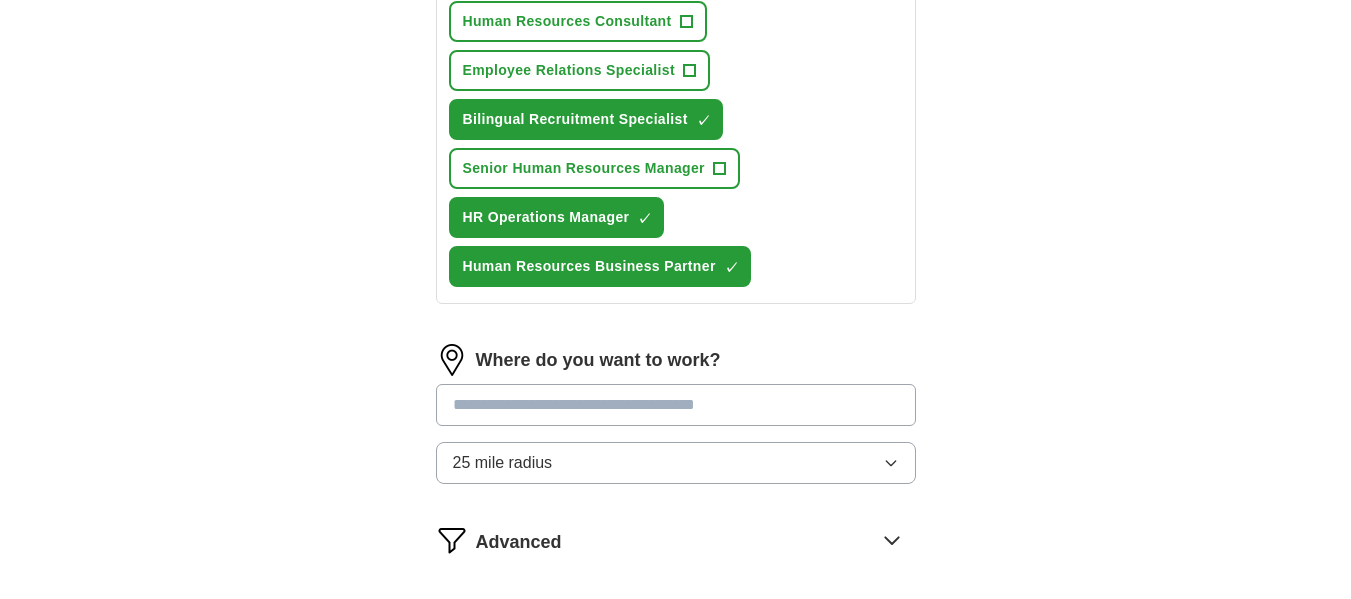 click at bounding box center (676, 405) 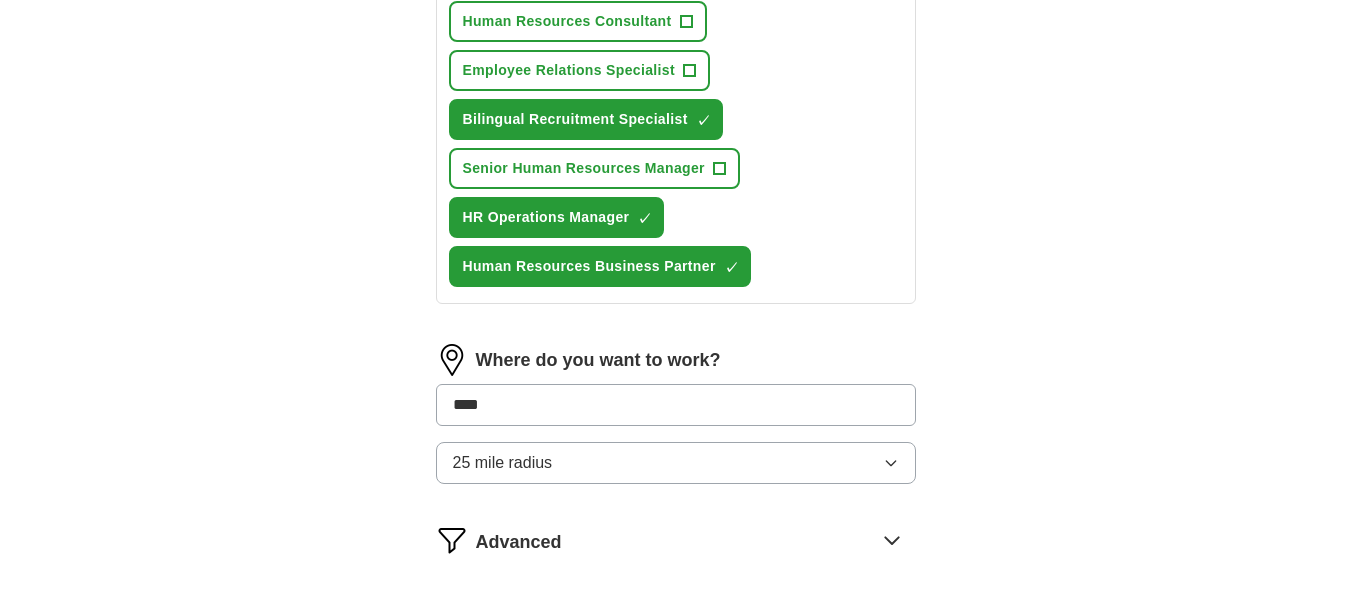 type on "*****" 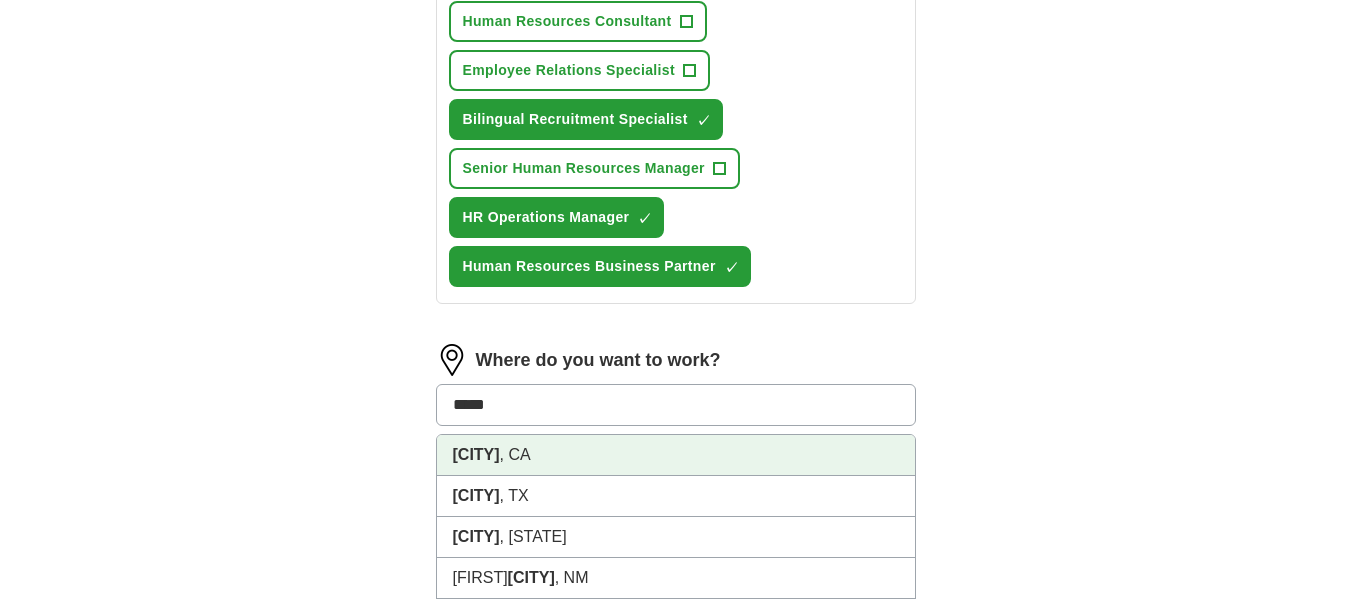 click on "[CITY], [STATE]" at bounding box center [676, 455] 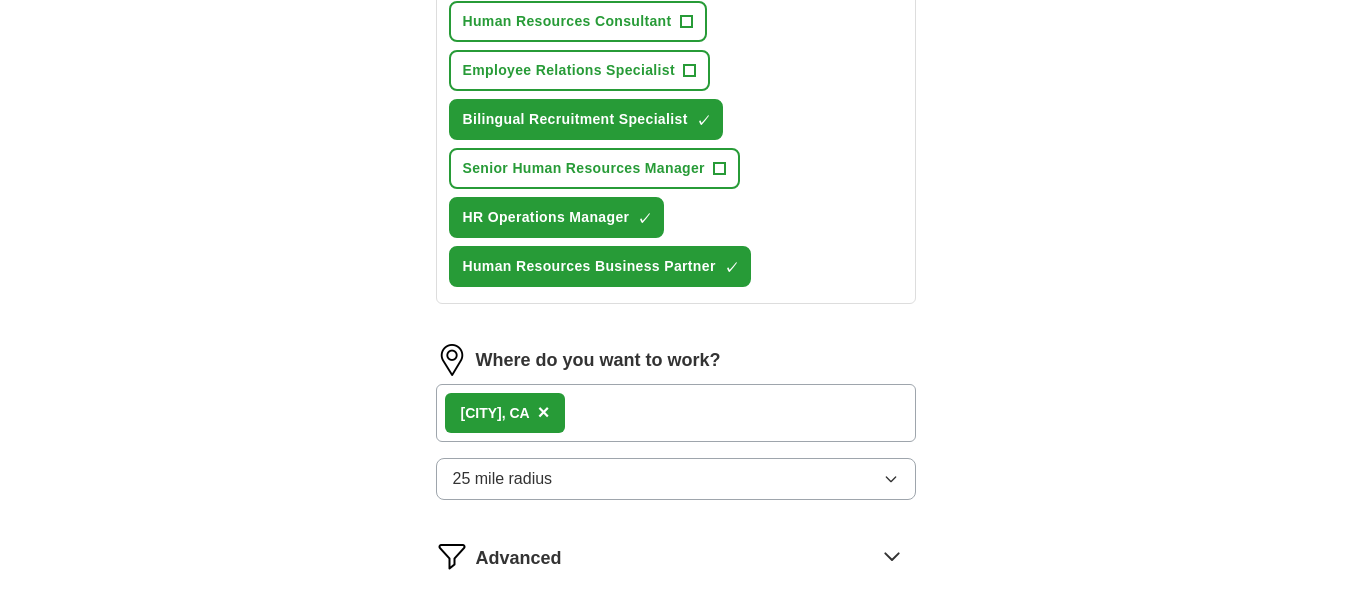 click on "[CITY] , [STATE] ×" at bounding box center (676, 413) 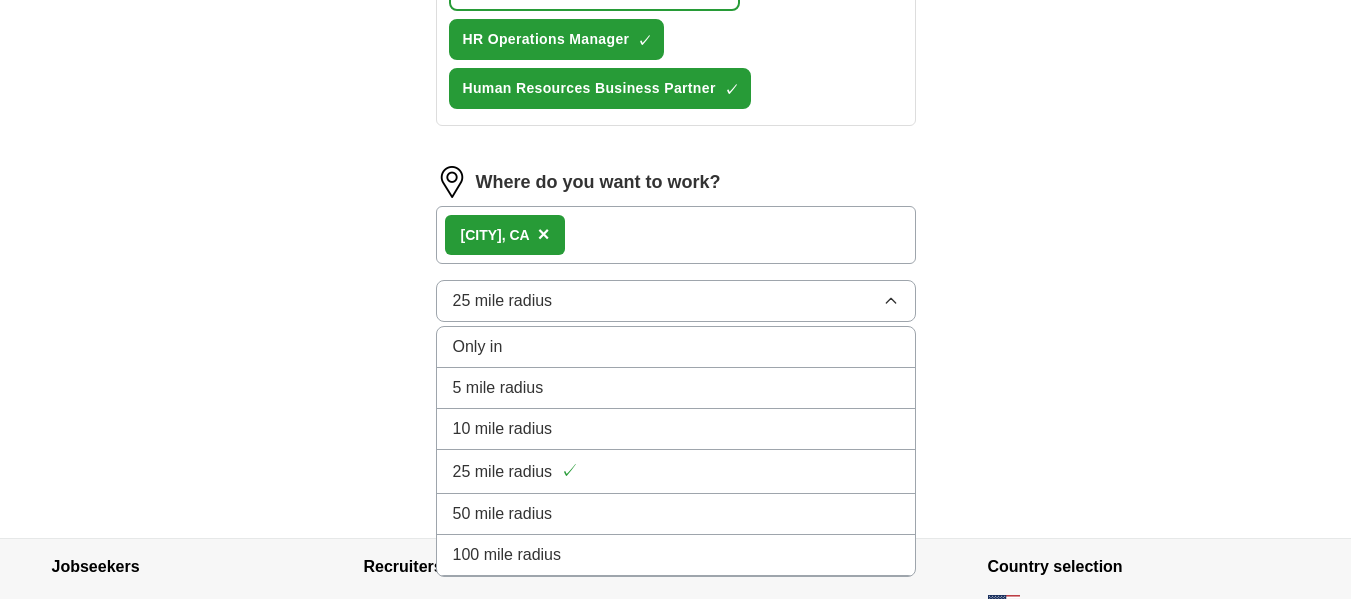 scroll, scrollTop: 1100, scrollLeft: 0, axis: vertical 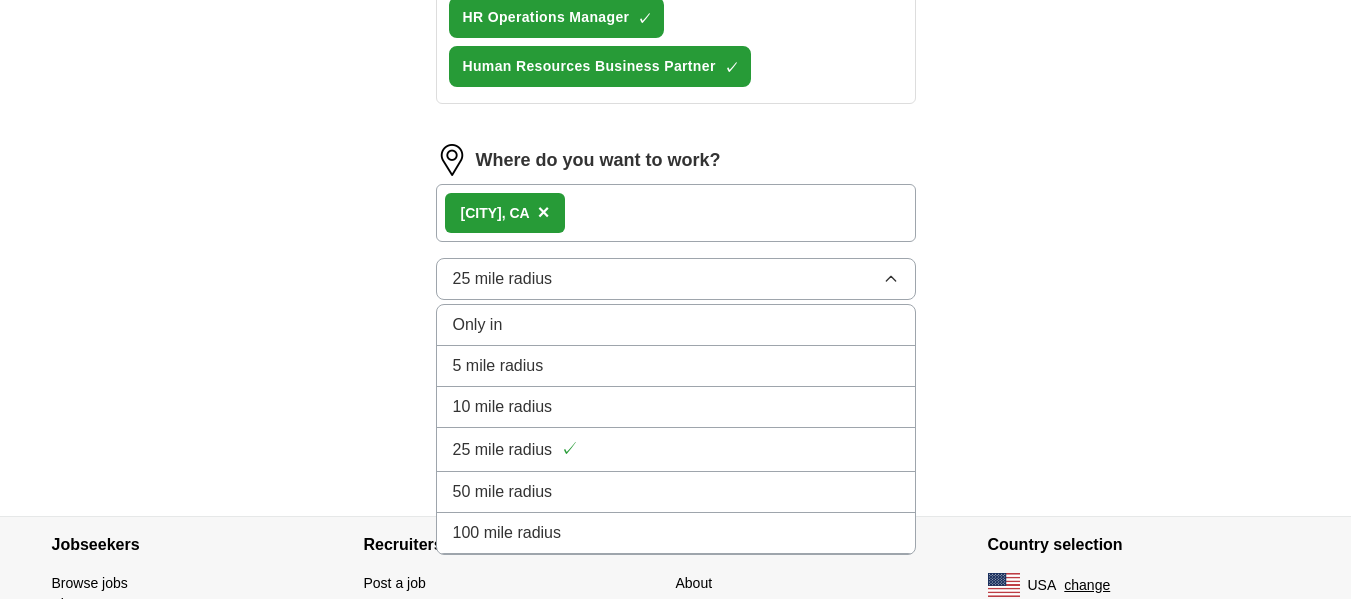 click on "Let  ApplyIQ  do the hard work of searching and applying for jobs. Just tell us what you're looking for, and we'll do the rest. Select a resume Resume_[FIRST] [LAST]_2025.pdf [DATE], [TIME] Upload a different  resume By uploading your  resume  you agree to our   T&Cs   and   Privacy Notice . First Name ****** Last Name ******* What job are you looking for? Enter or select a minimum of 3 job titles (4-8 recommended) Talent Acquisition Manager ✓ × Recruitment Coordinator ✓ × Onboarding Specialist ✓ × Human Resources Consultant + Employee Relations Specialist + Bilingual Recruitment Specialist ✓ × Senior Human Resources Manager + HR Operations Manager ✓ × Human Resources Business Partner ✓ × Where do you want to work? [CITY] , [STATE] × 25 mile radius Only in 5 mile radius 10 mile radius 25 mile radius ✓ 50 mile radius 100 mile radius Advanced Start applying for jobs By registering, you consent to us applying to suitable jobs for you" at bounding box center [676, -206] 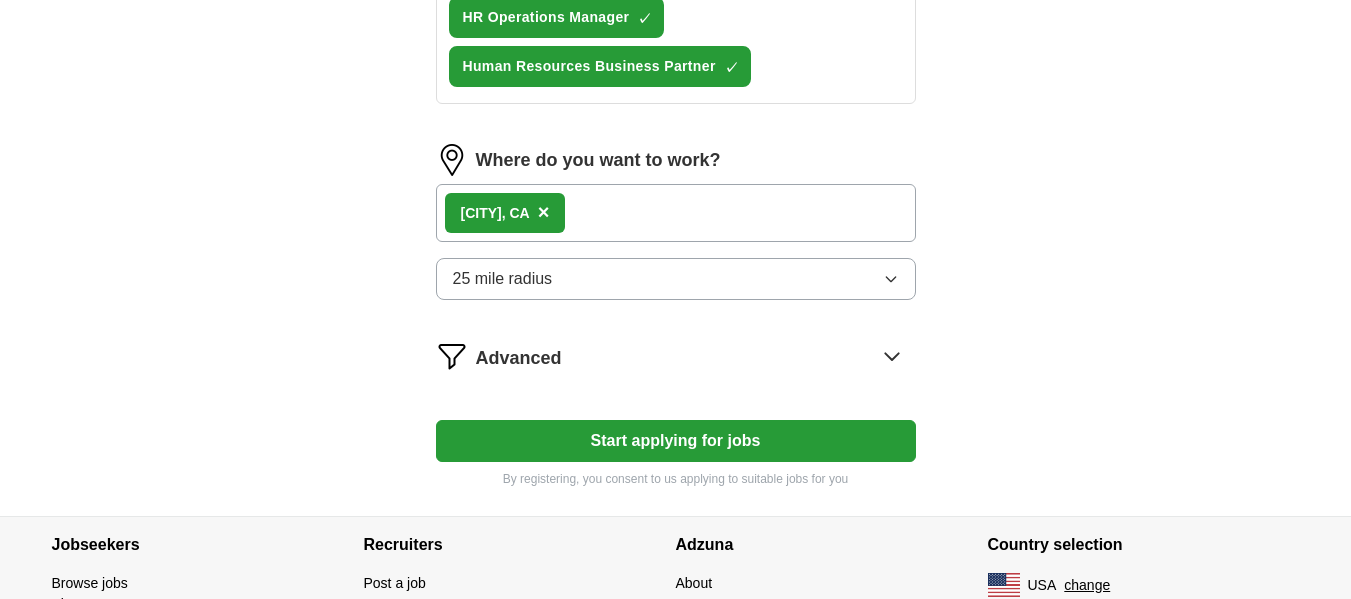click on "[CITY] , [STATE] ×" at bounding box center [676, 213] 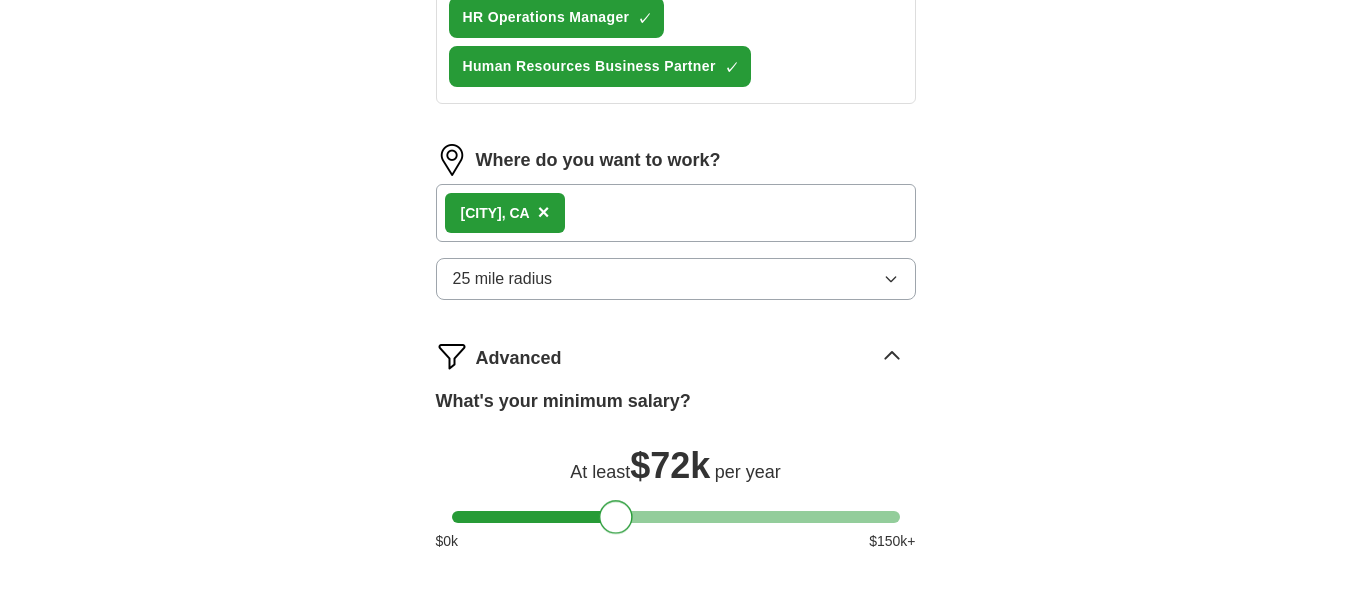 click at bounding box center [676, 517] 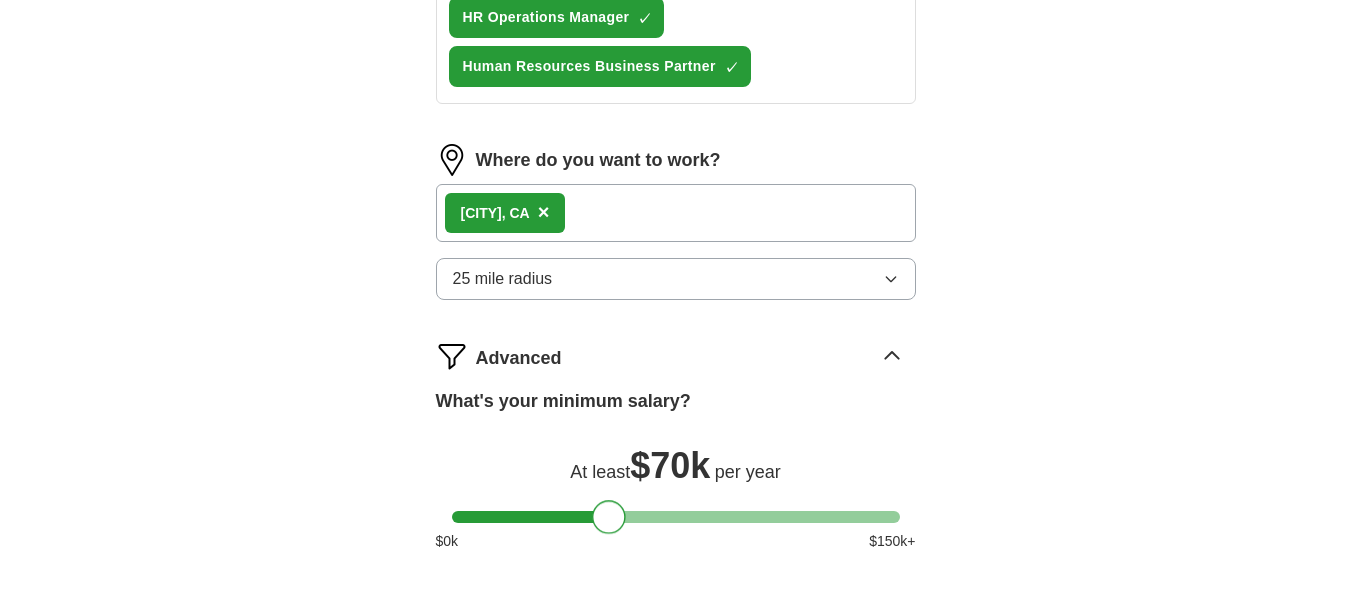 drag, startPoint x: 613, startPoint y: 517, endPoint x: 605, endPoint y: 526, distance: 12.0415945 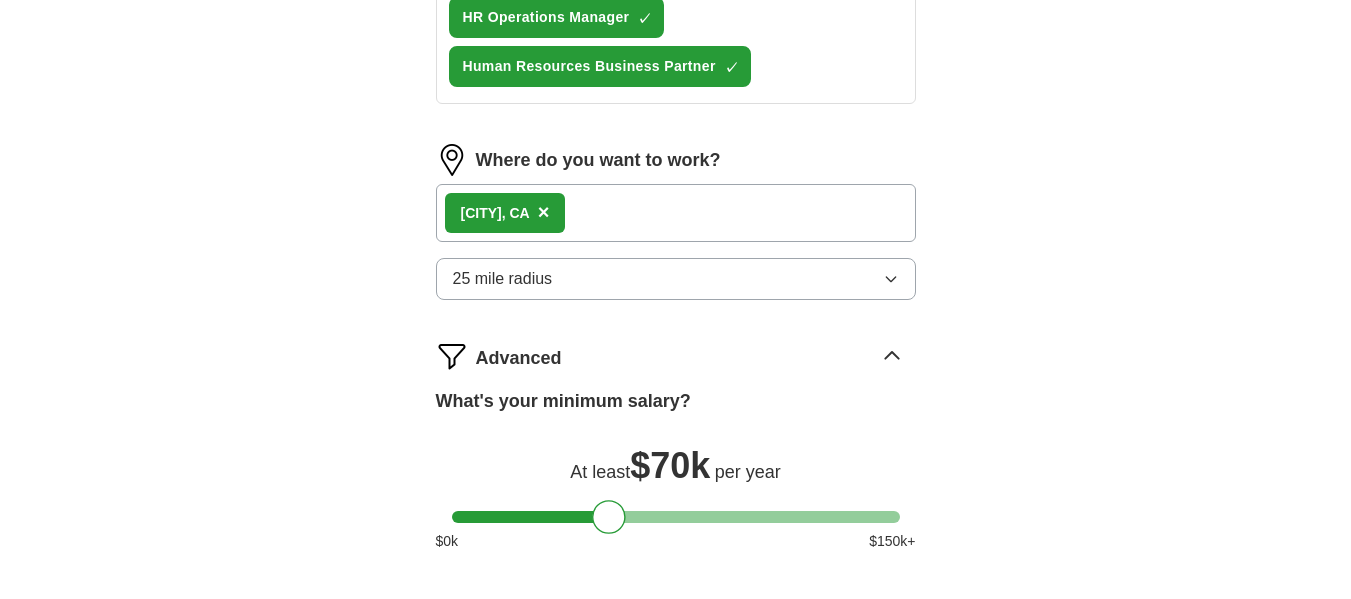 click on "Let  ApplyIQ  do the hard work of searching and applying for jobs. Just tell us what you're looking for, and we'll do the rest. Select a resume Resume_[FIRST] [LAST]_2025.pdf [DATE], [TIME] Upload a different  resume By uploading your  resume  you agree to our   T&Cs   and   Privacy Notice . First Name ****** Last Name ******* What job are you looking for? Enter or select a minimum of 3 job titles (4-8 recommended) Talent Acquisition Manager ✓ × Recruitment Coordinator ✓ × Onboarding Specialist ✓ × Human Resources Consultant + Employee Relations Specialist + Bilingual Recruitment Specialist ✓ × Senior Human Resources Manager + HR Operations Manager ✓ × Human Resources Business Partner ✓ × Where do you want to work? [CITY] , [STATE] × 25 mile radius Advanced Start applying for jobs By registering, you consent to us applying to suitable jobs for you" at bounding box center (676, -108) 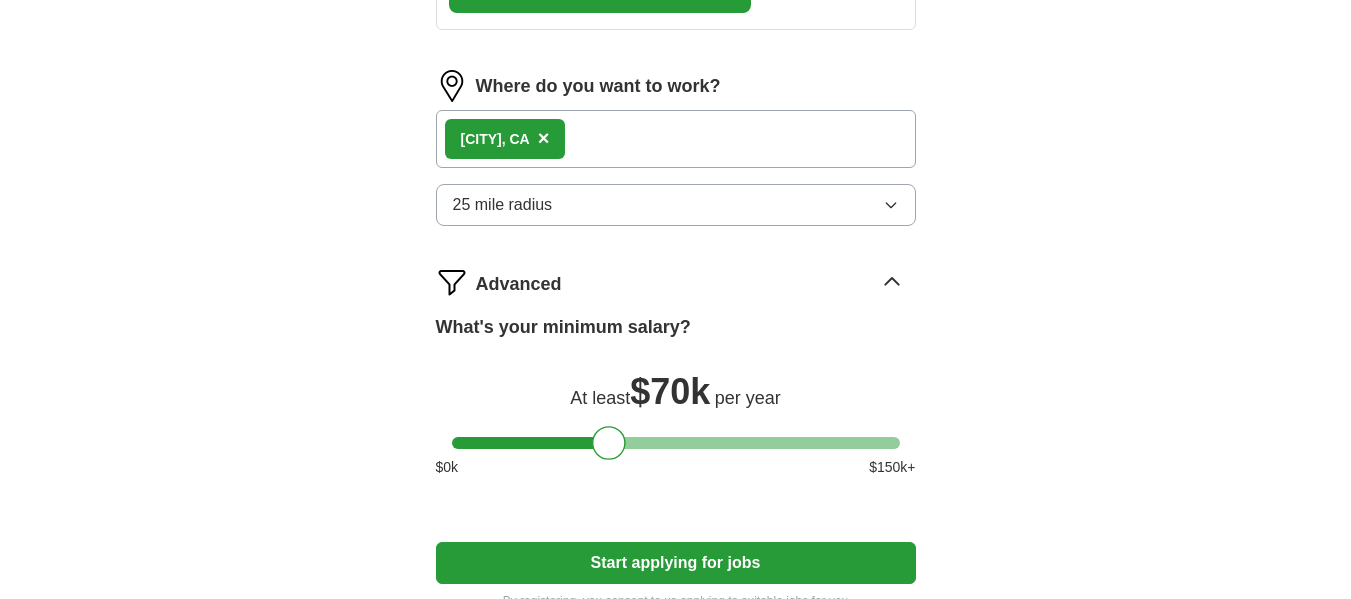 scroll, scrollTop: 1300, scrollLeft: 0, axis: vertical 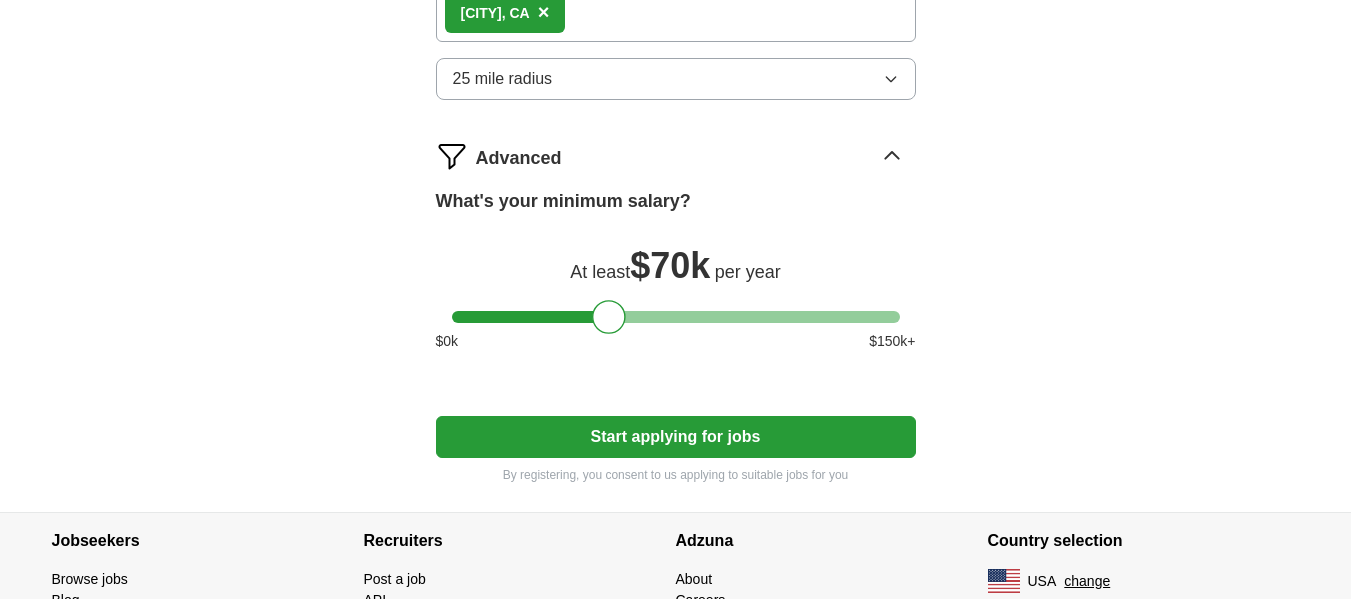 click on "Start applying for jobs" at bounding box center [676, 437] 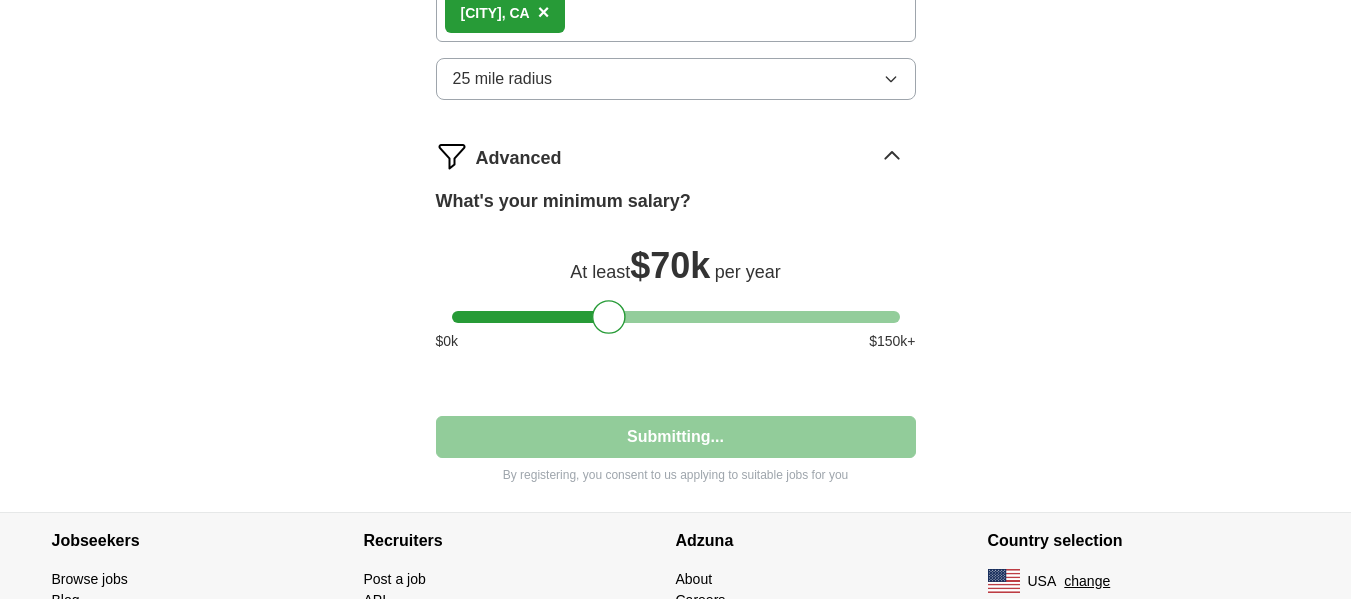select on "**" 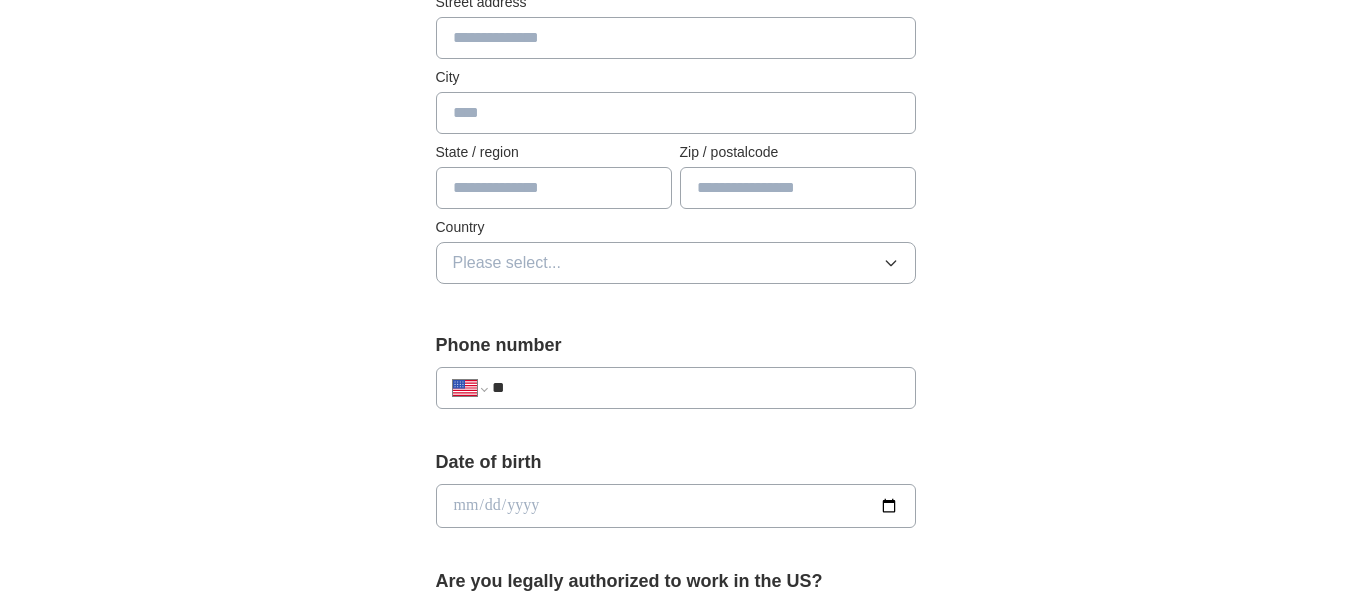 scroll, scrollTop: 300, scrollLeft: 0, axis: vertical 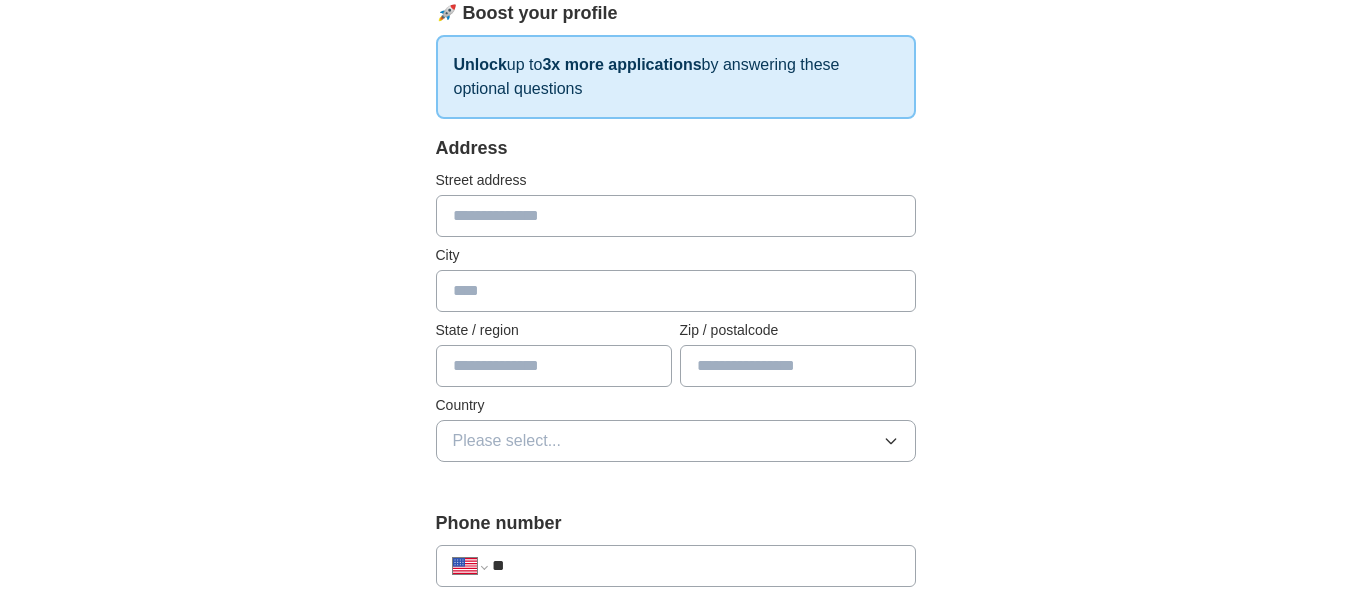 click at bounding box center [676, 216] 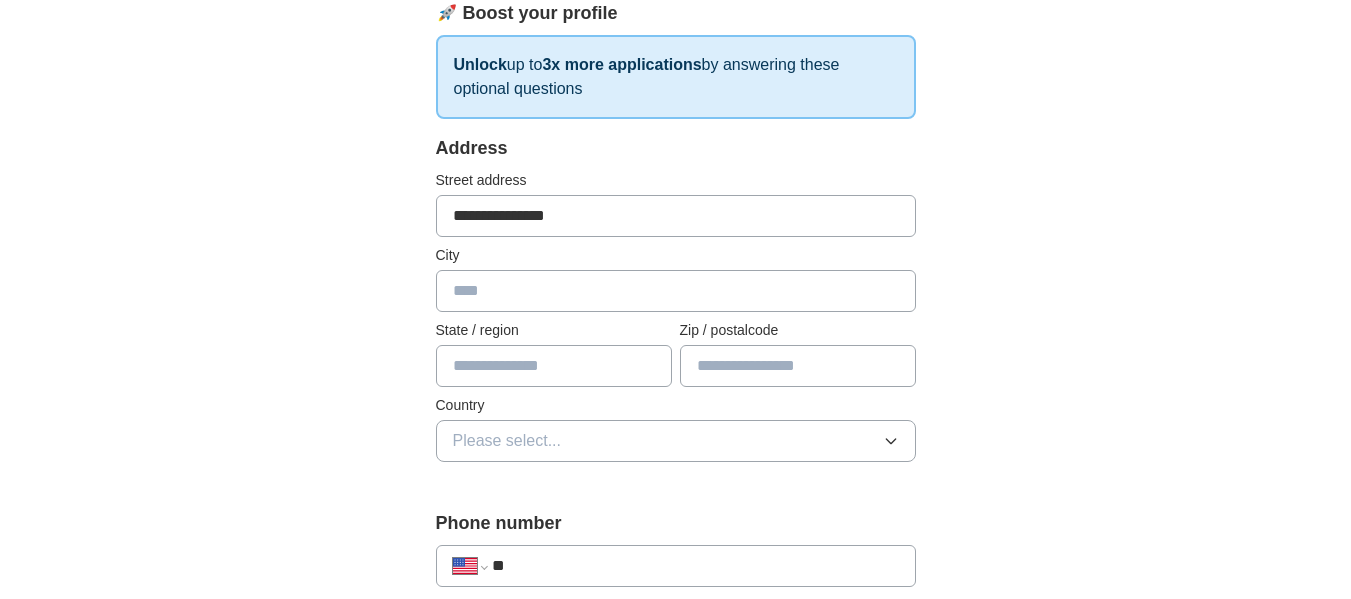 type on "**********" 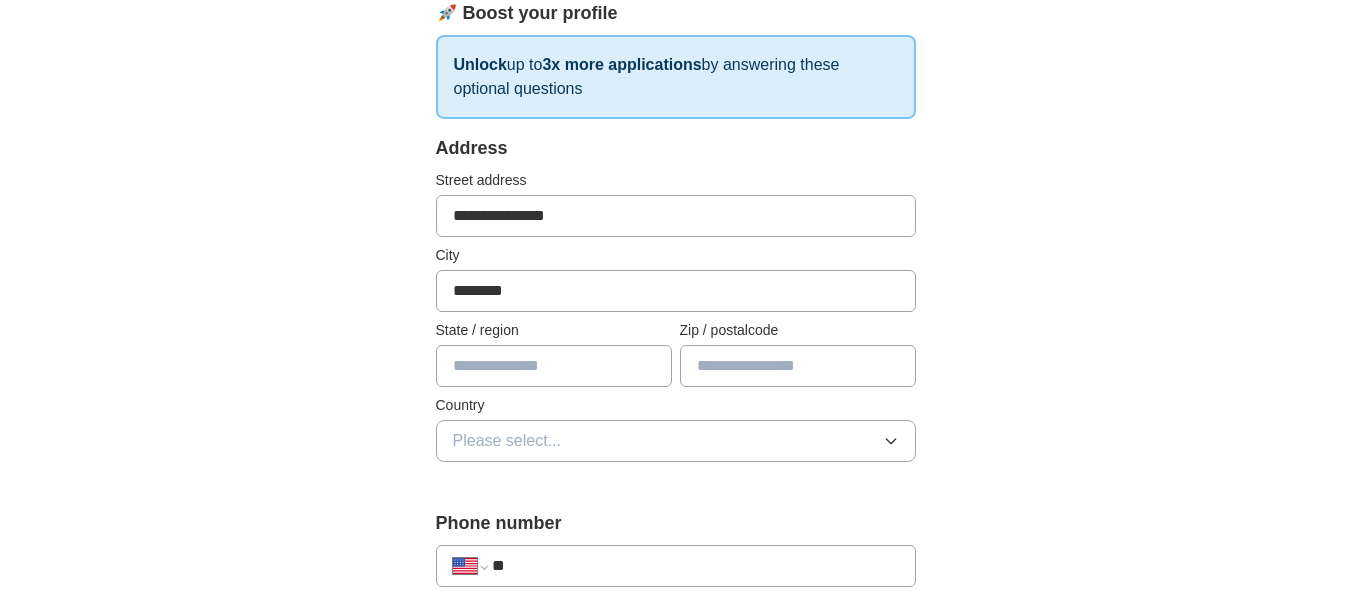type on "********" 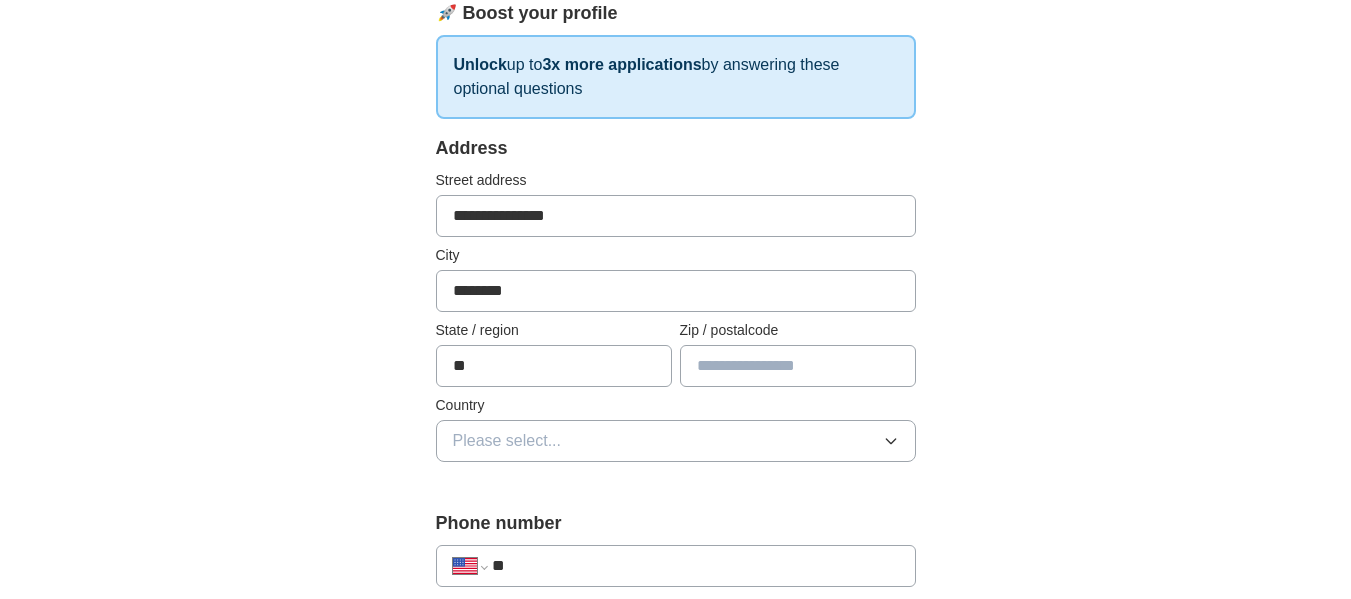 type on "*" 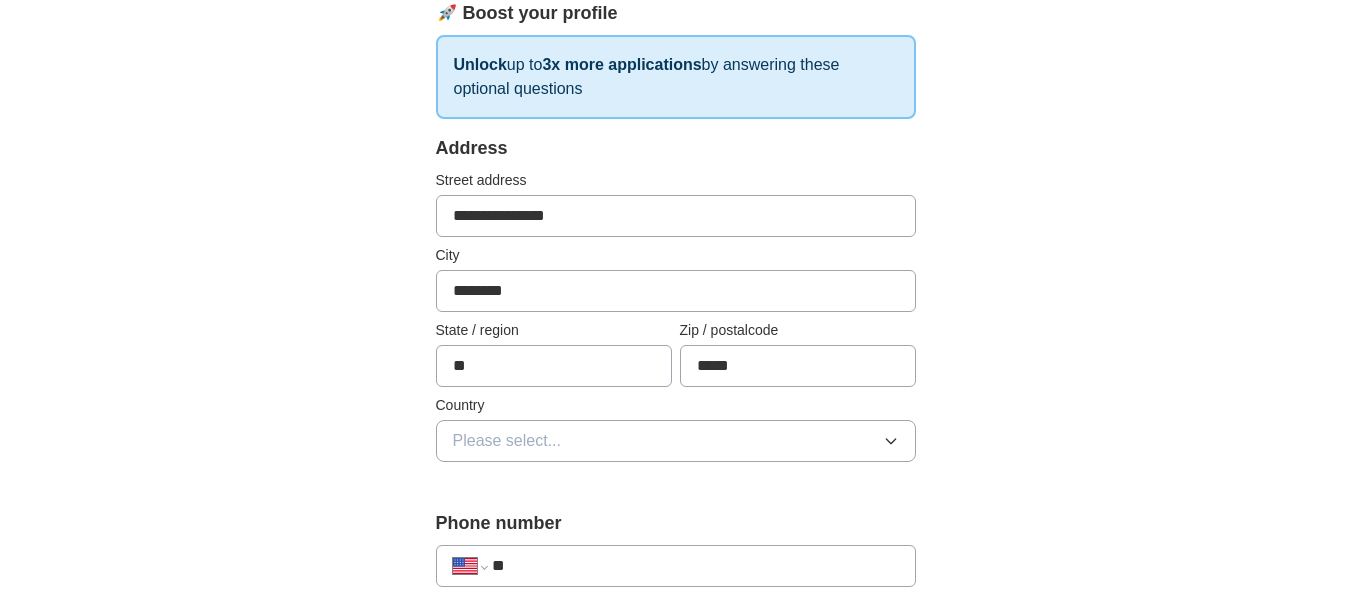 type on "*****" 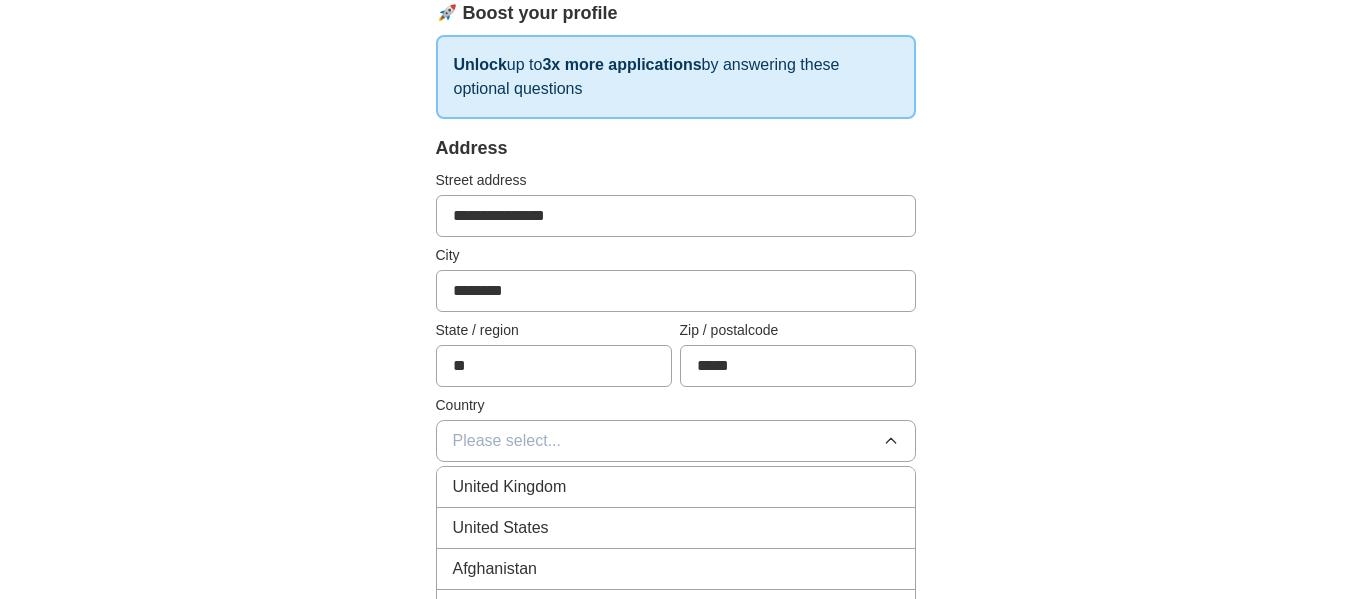 click on "United States" at bounding box center [676, 528] 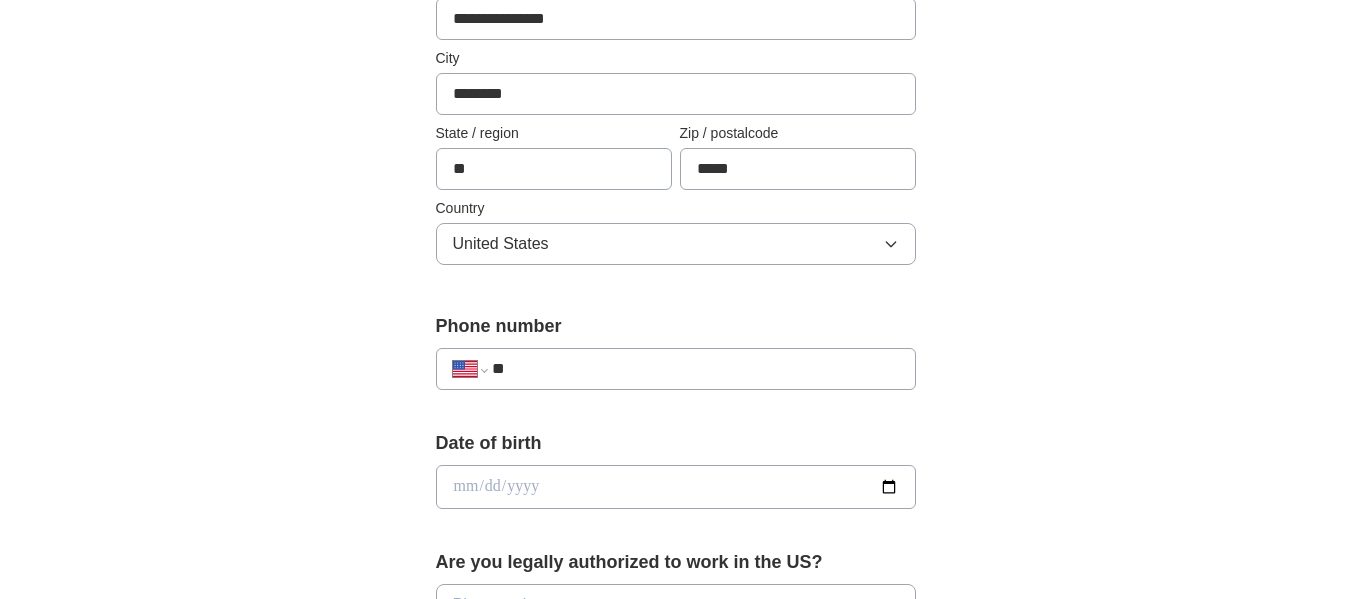 scroll, scrollTop: 500, scrollLeft: 0, axis: vertical 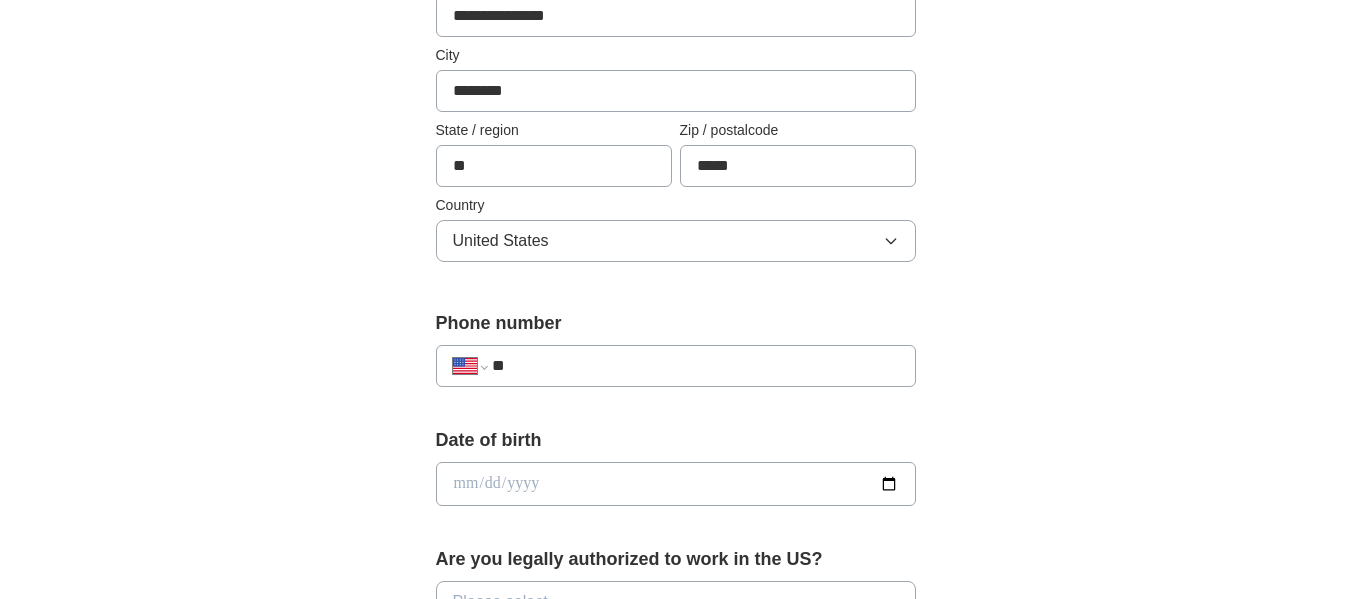 click on "**********" at bounding box center (676, 366) 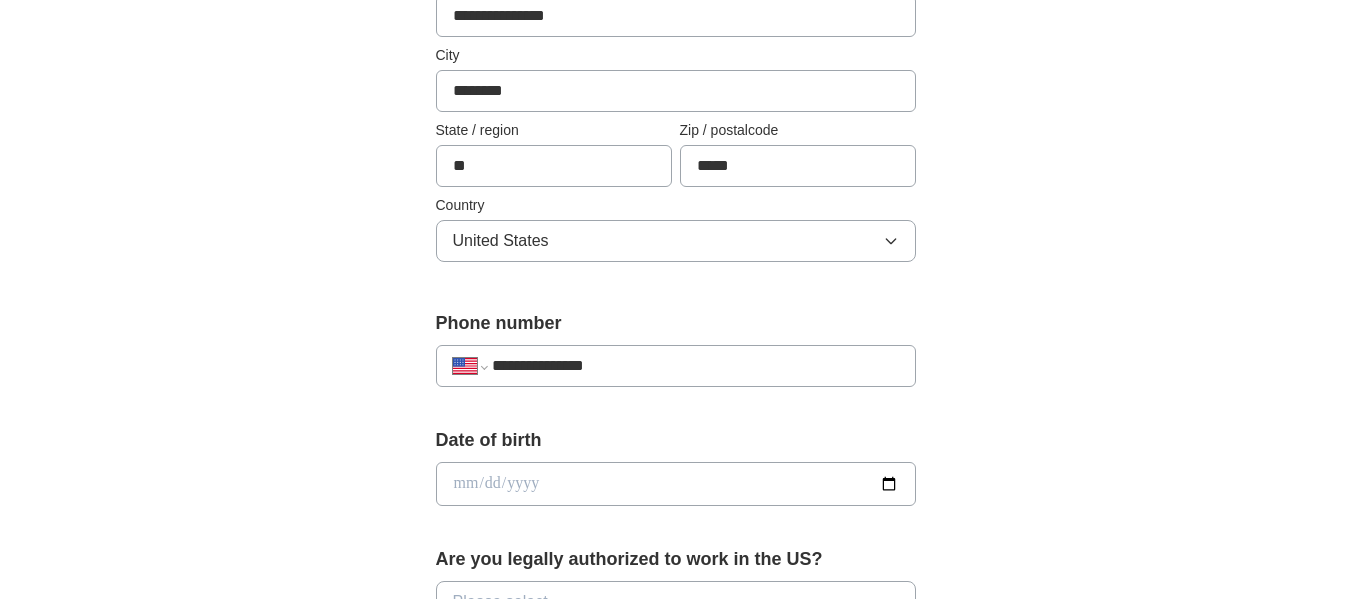 type on "**********" 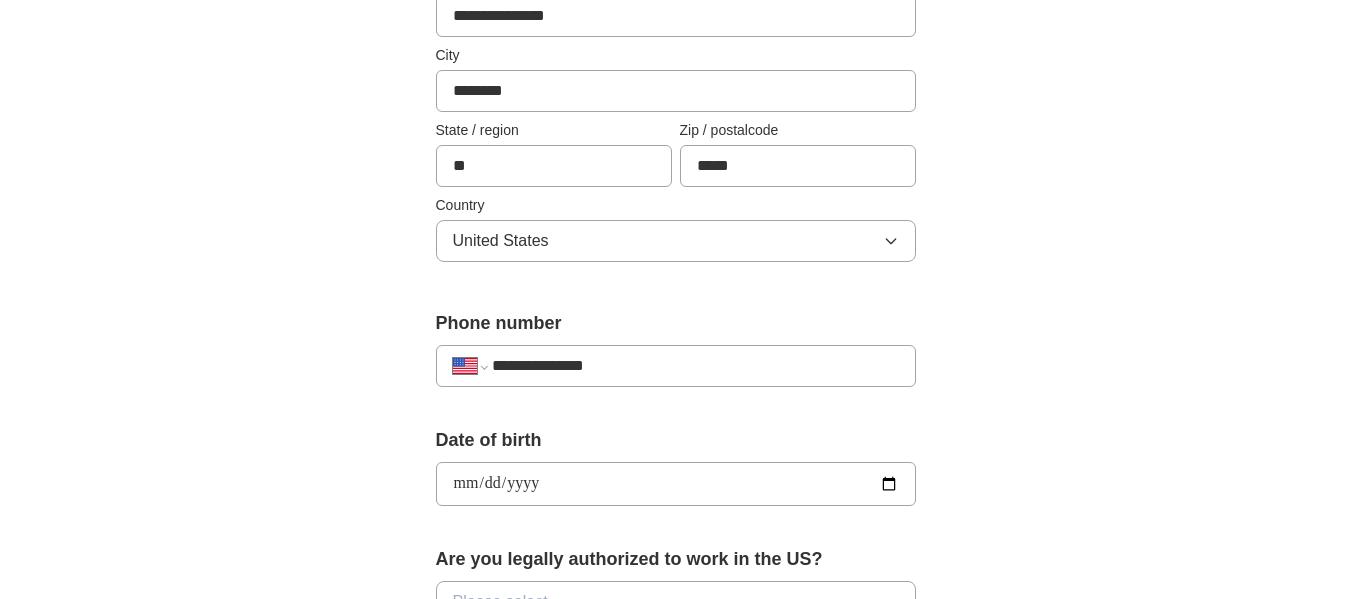 type on "**********" 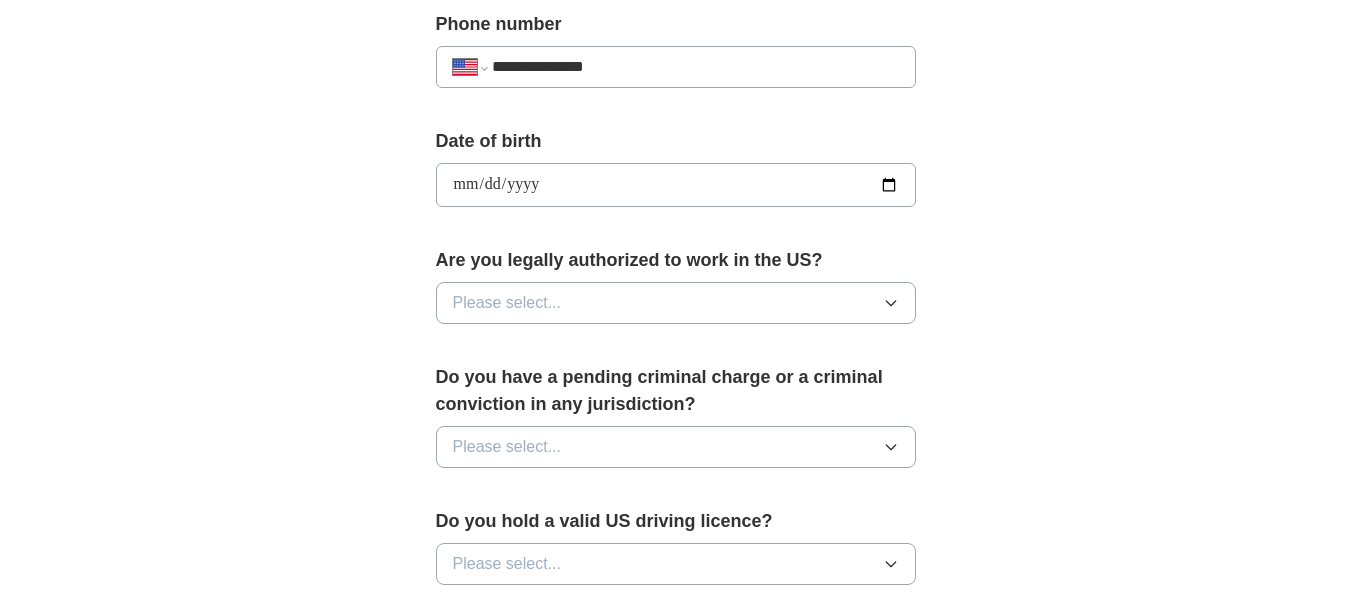 scroll, scrollTop: 800, scrollLeft: 0, axis: vertical 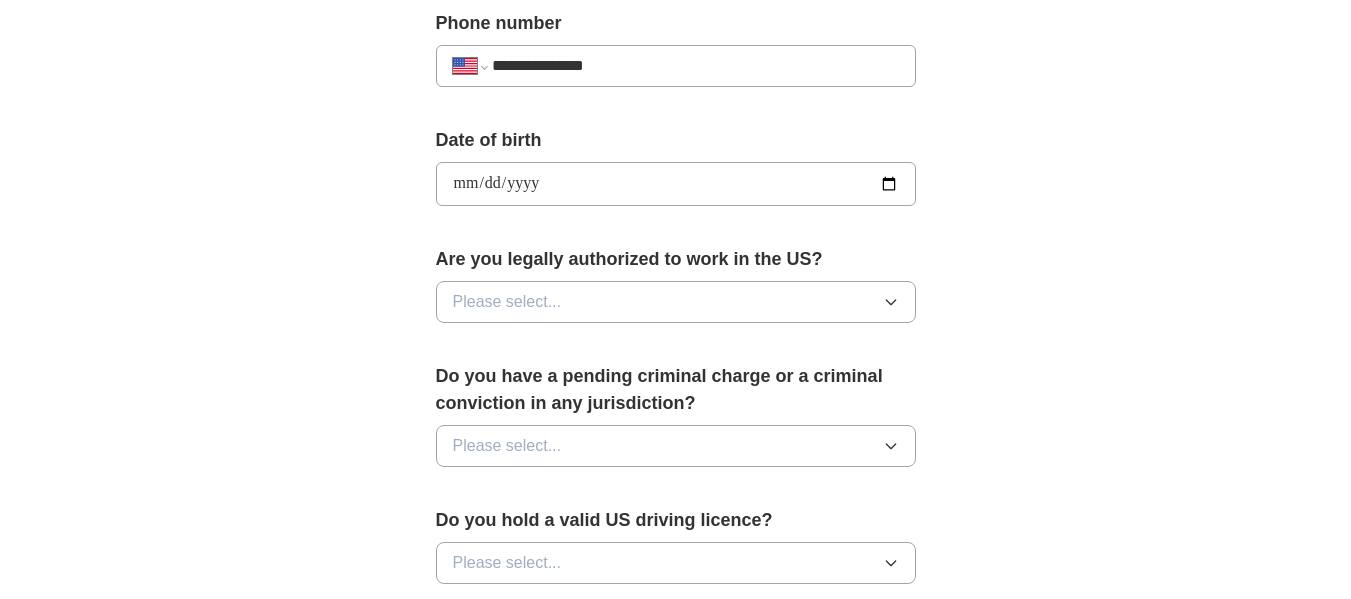 click on "Please select..." at bounding box center [676, 302] 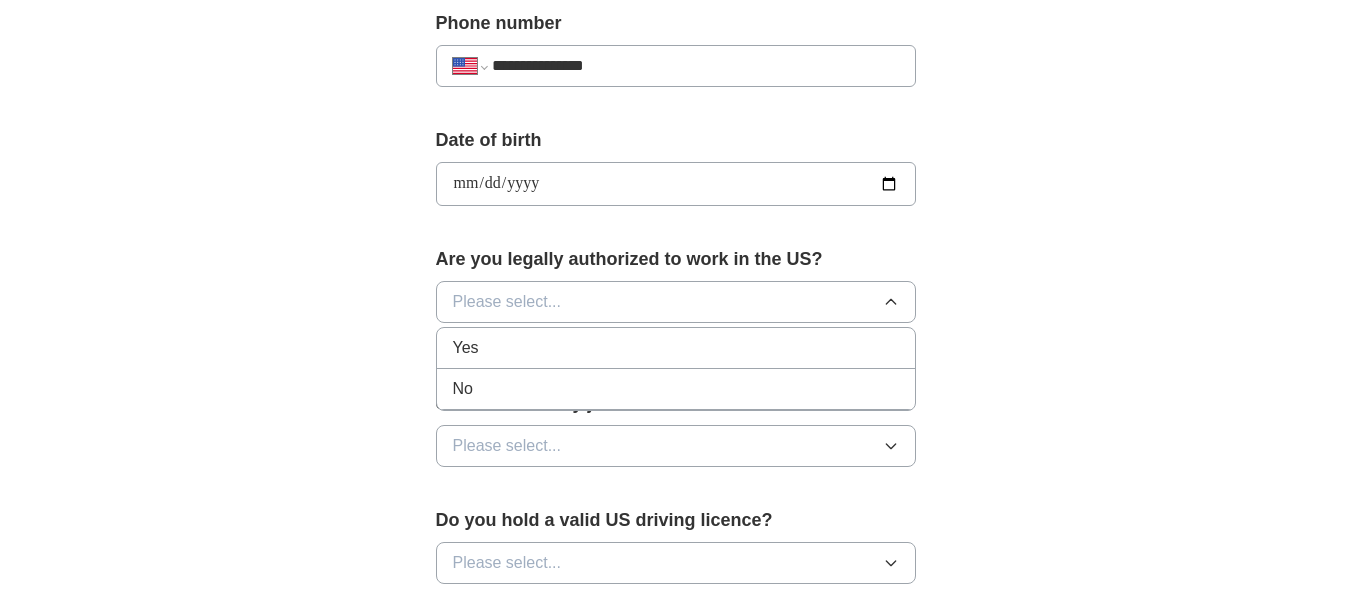 click on "Yes" at bounding box center (676, 348) 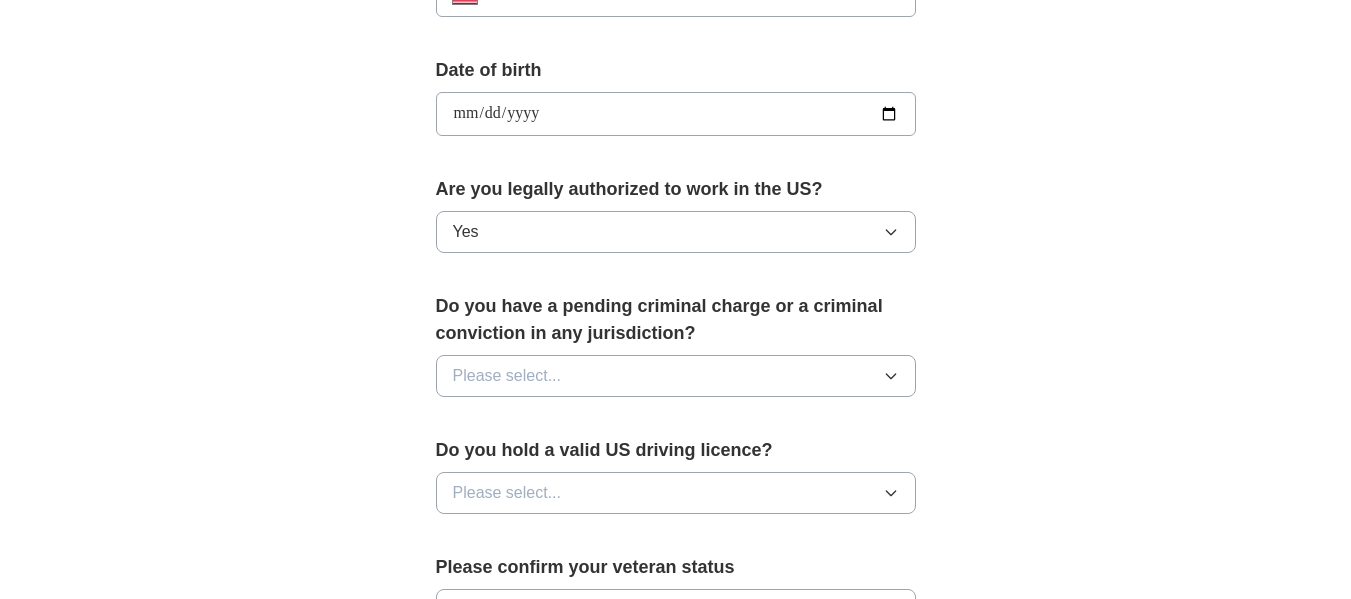 scroll, scrollTop: 900, scrollLeft: 0, axis: vertical 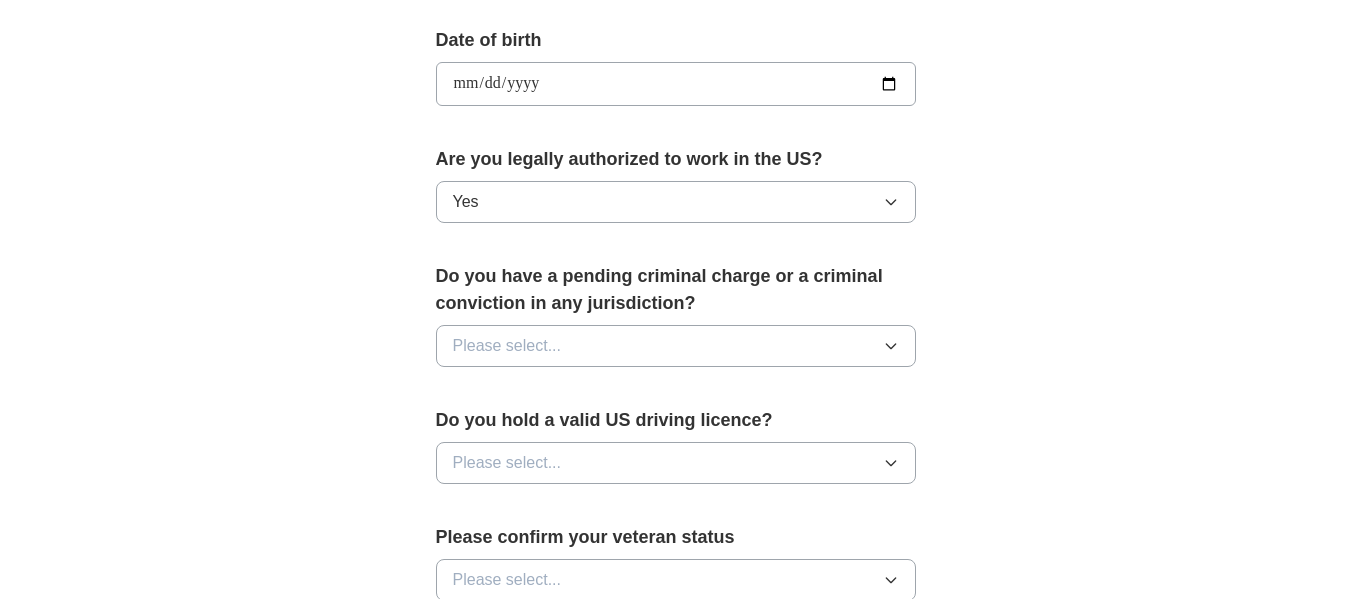 click on "Please select..." at bounding box center (676, 346) 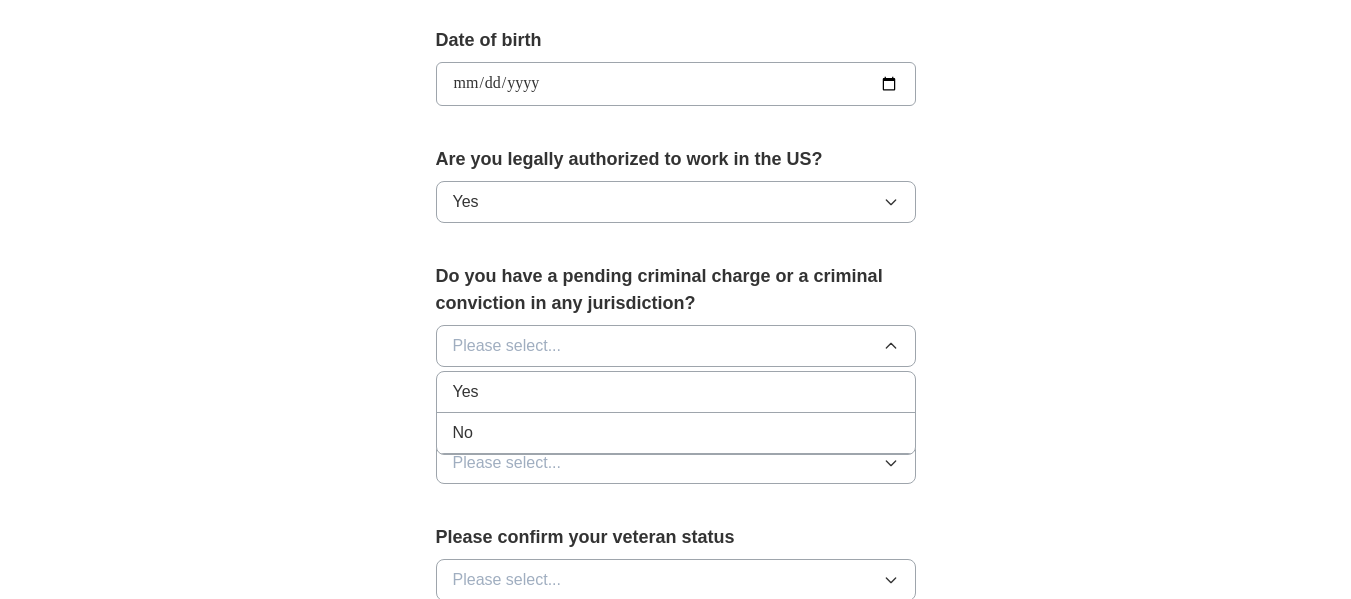 click on "No" at bounding box center (676, 433) 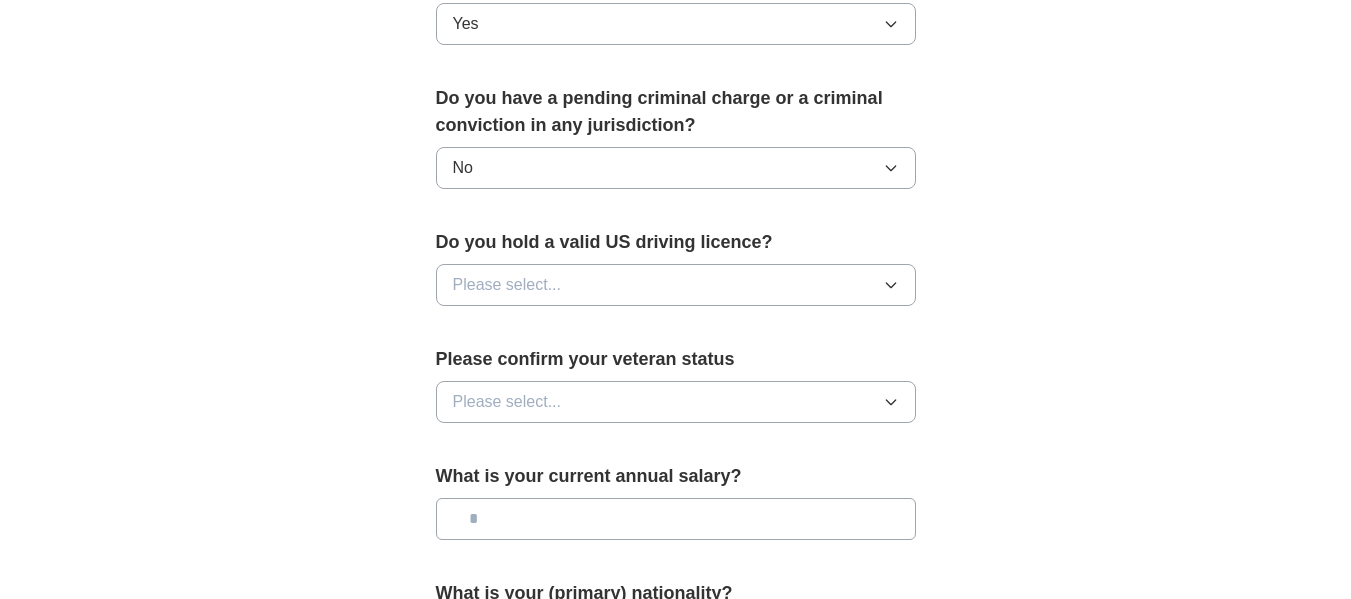 scroll, scrollTop: 1100, scrollLeft: 0, axis: vertical 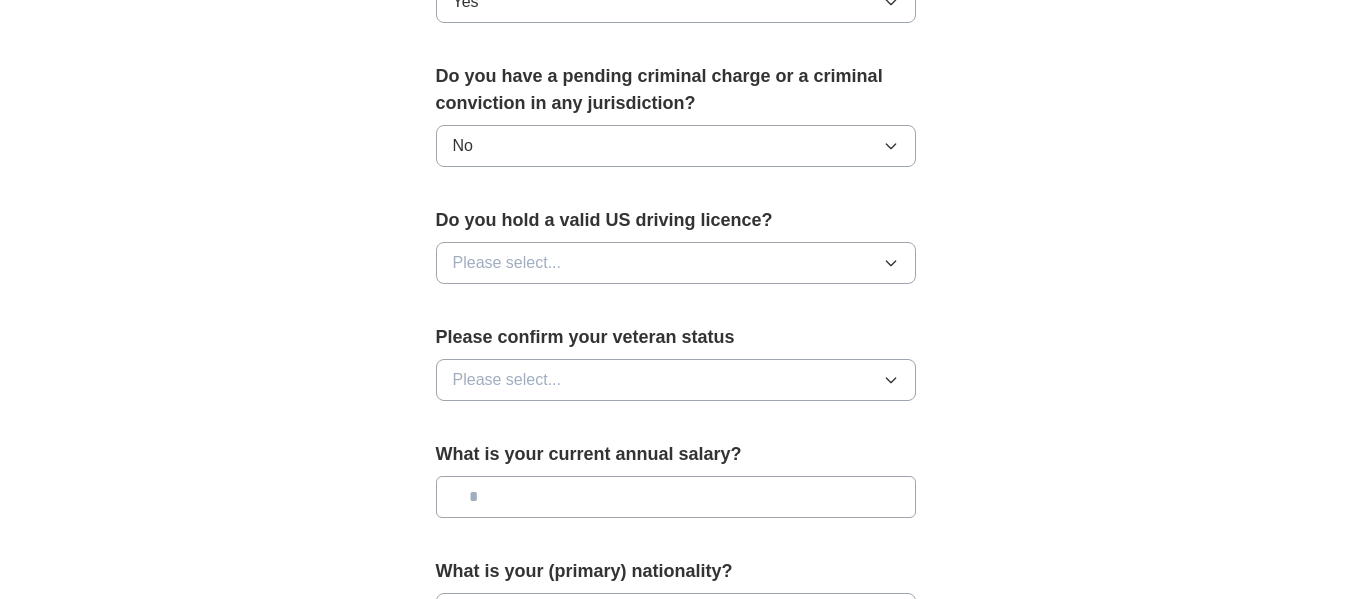 click on "Please select..." at bounding box center [676, 263] 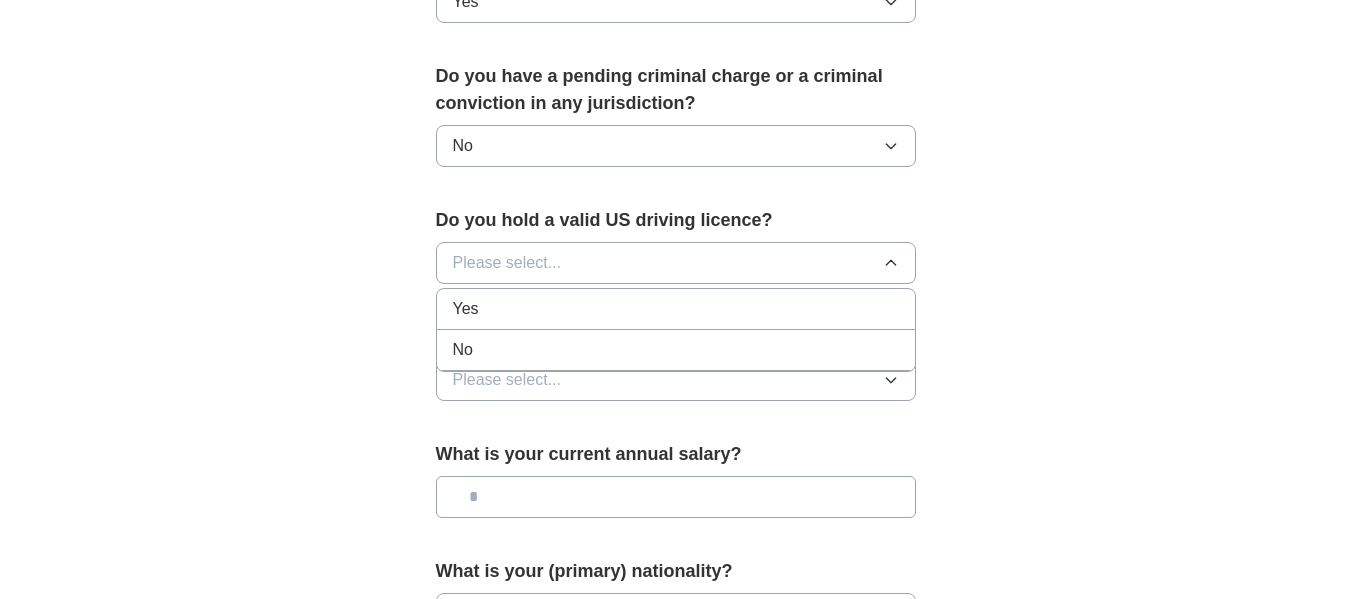 click on "Yes" at bounding box center (676, 309) 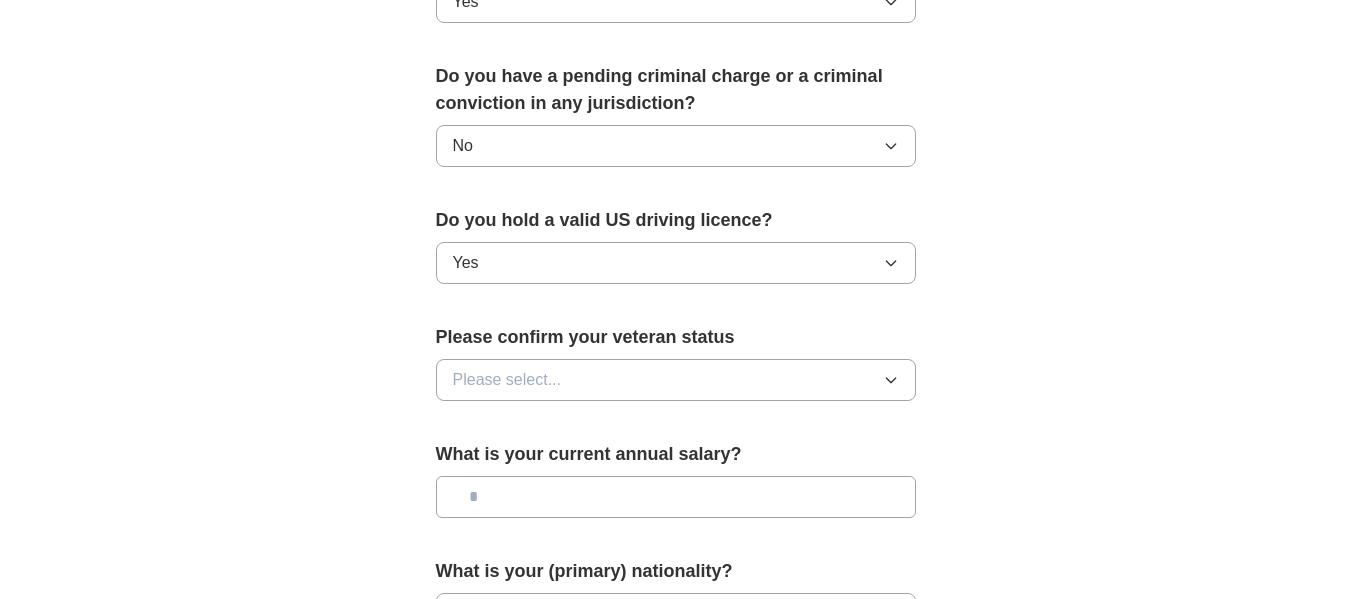 scroll, scrollTop: 1200, scrollLeft: 0, axis: vertical 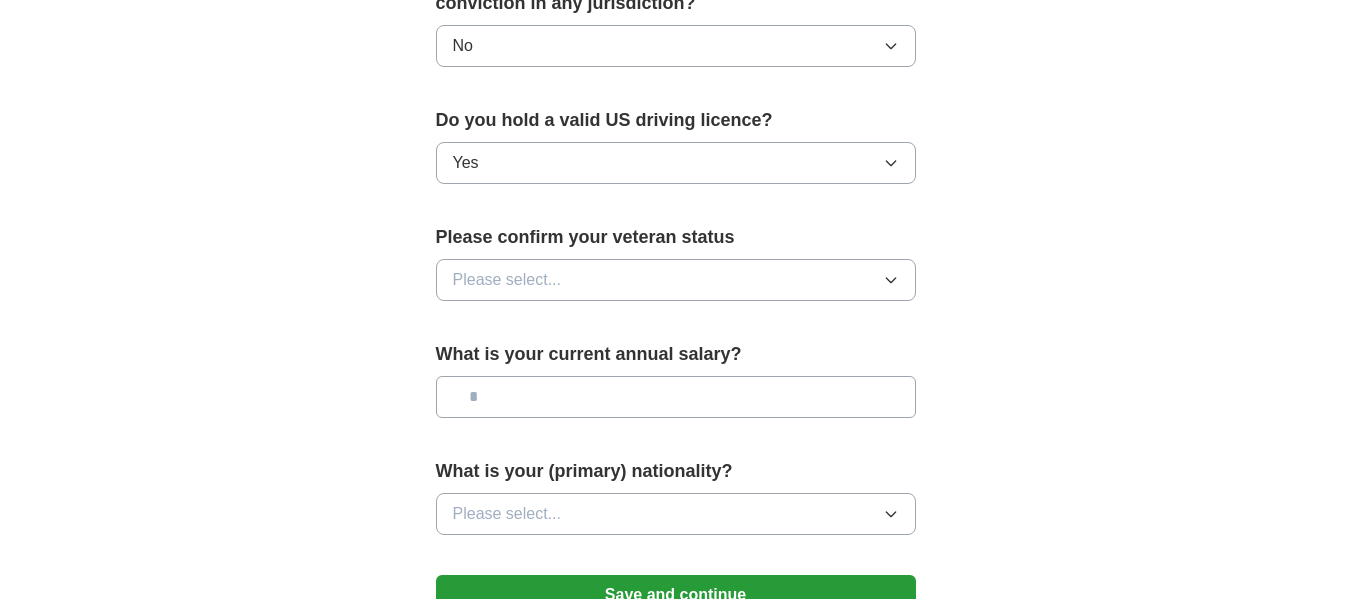 click on "Please select..." at bounding box center [676, 280] 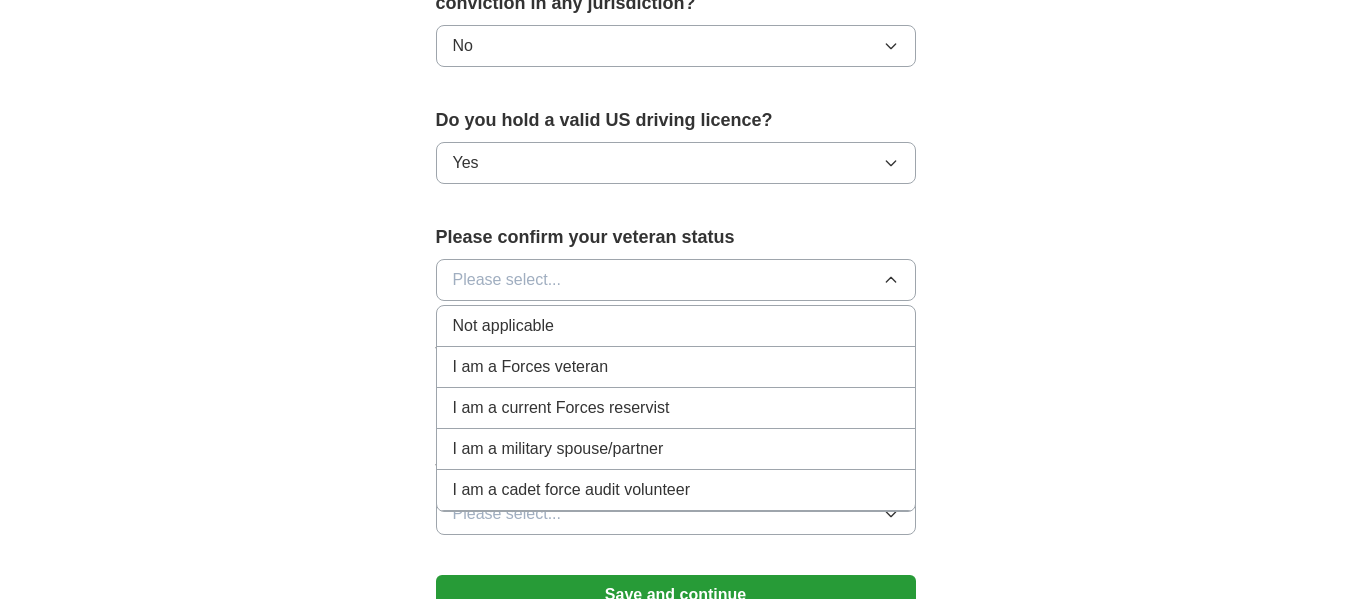 click on "Not applicable" at bounding box center (676, 326) 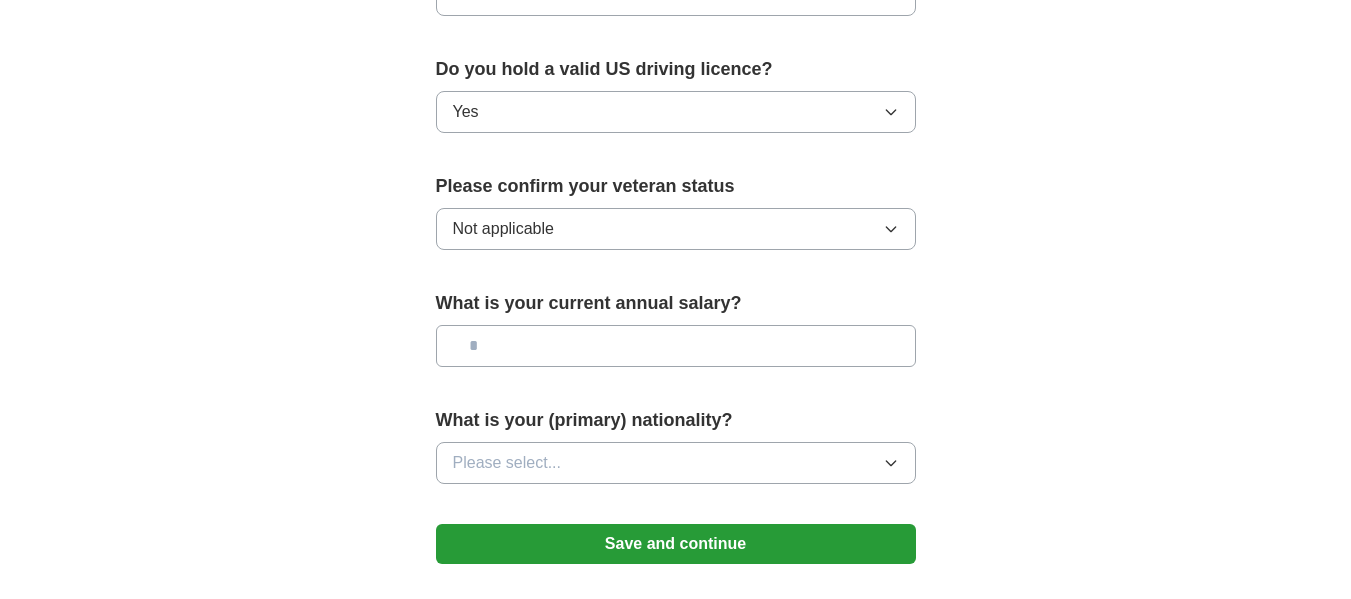 scroll, scrollTop: 1300, scrollLeft: 0, axis: vertical 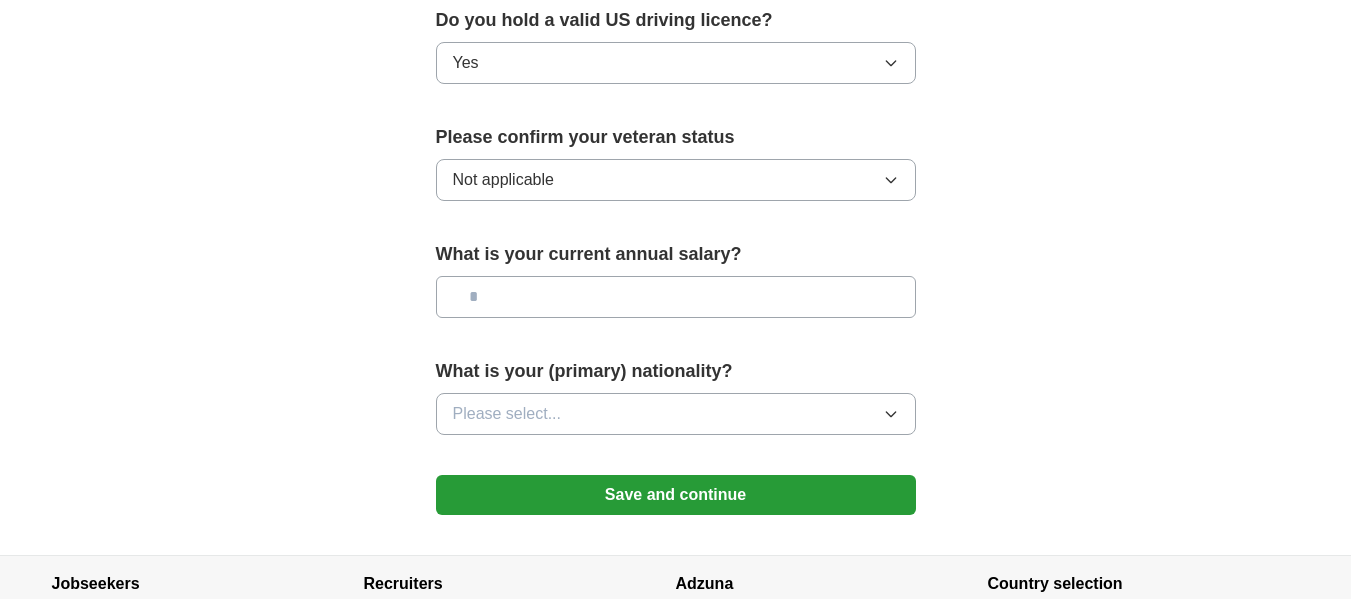 click at bounding box center (676, 297) 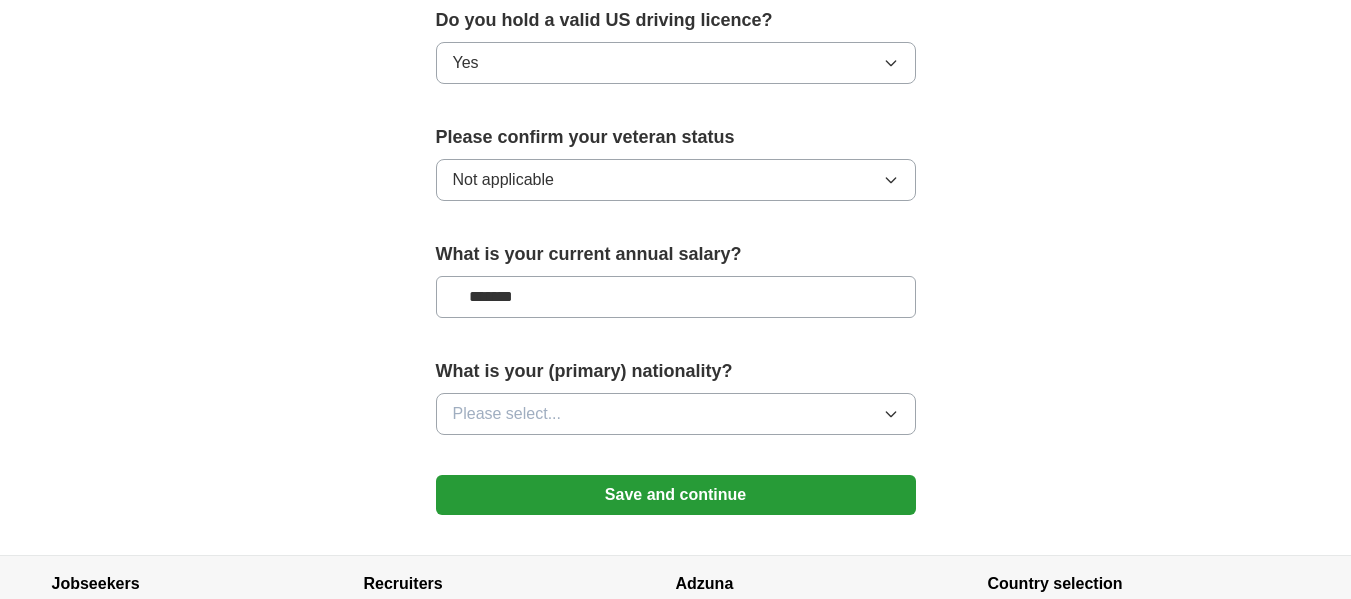 type on "*******" 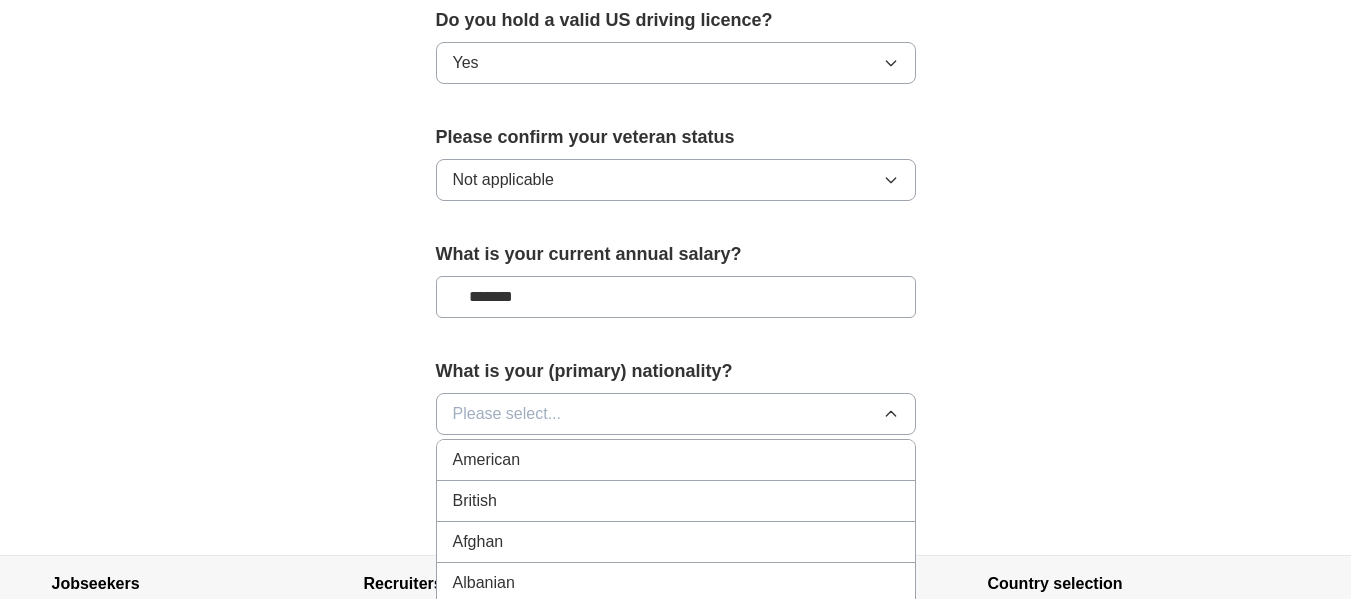 type 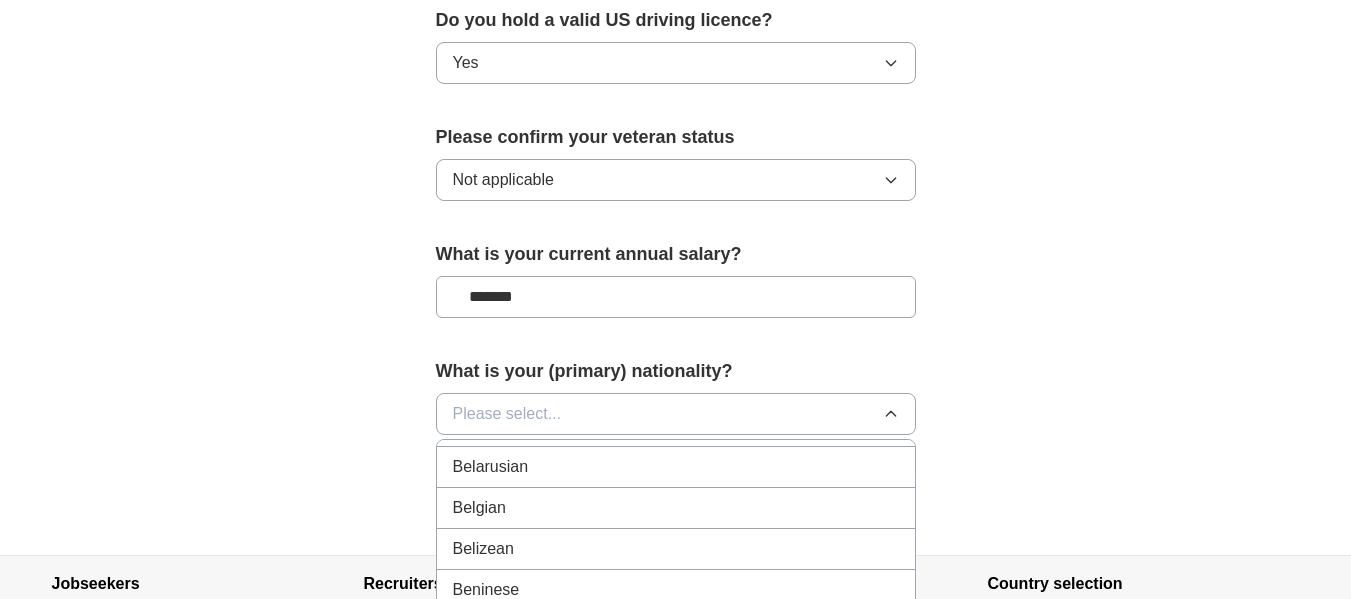 scroll, scrollTop: 800, scrollLeft: 0, axis: vertical 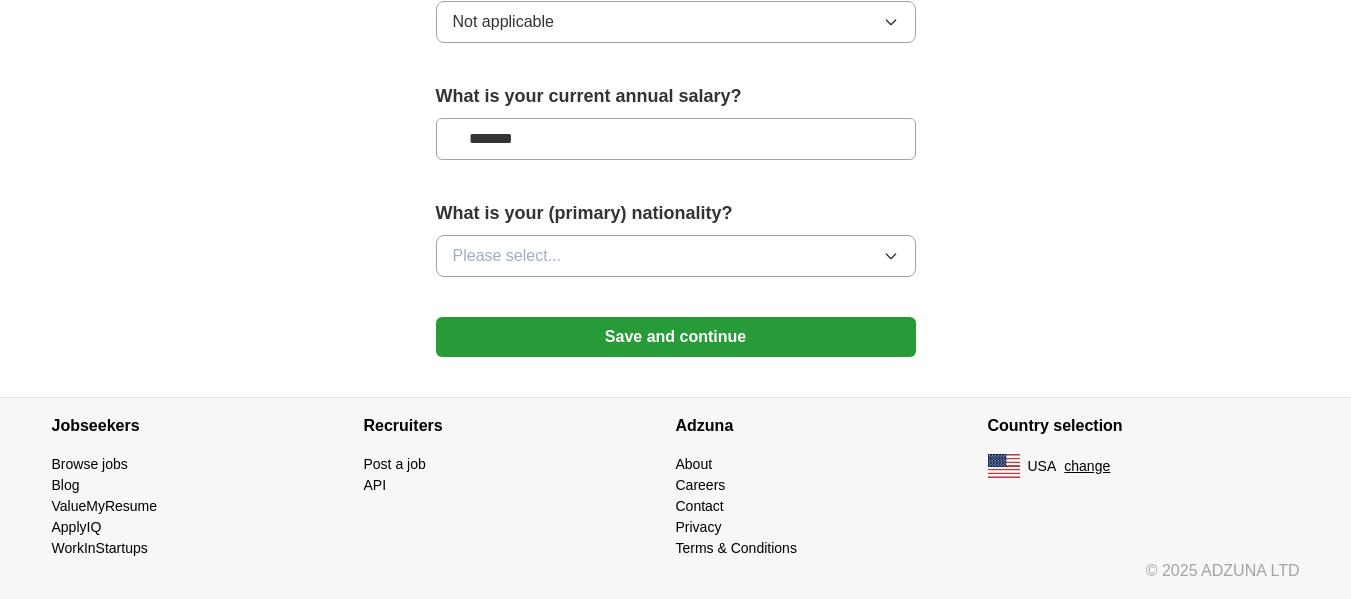 click on "Please select..." at bounding box center (676, 256) 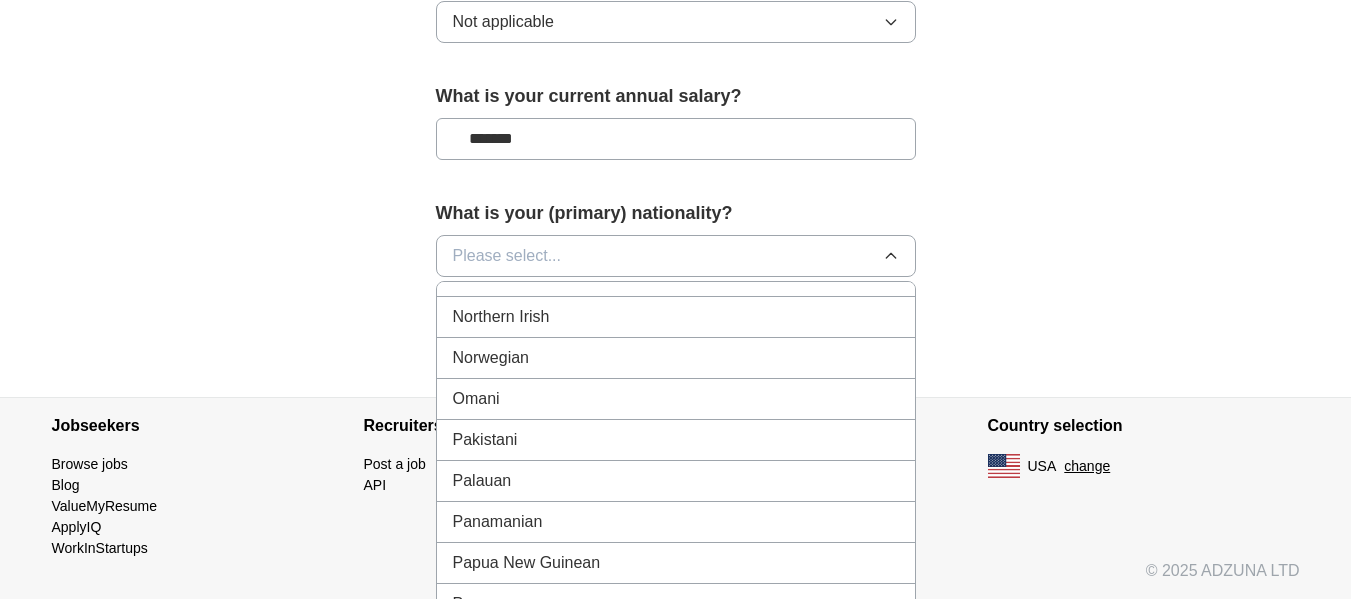 scroll, scrollTop: 5700, scrollLeft: 0, axis: vertical 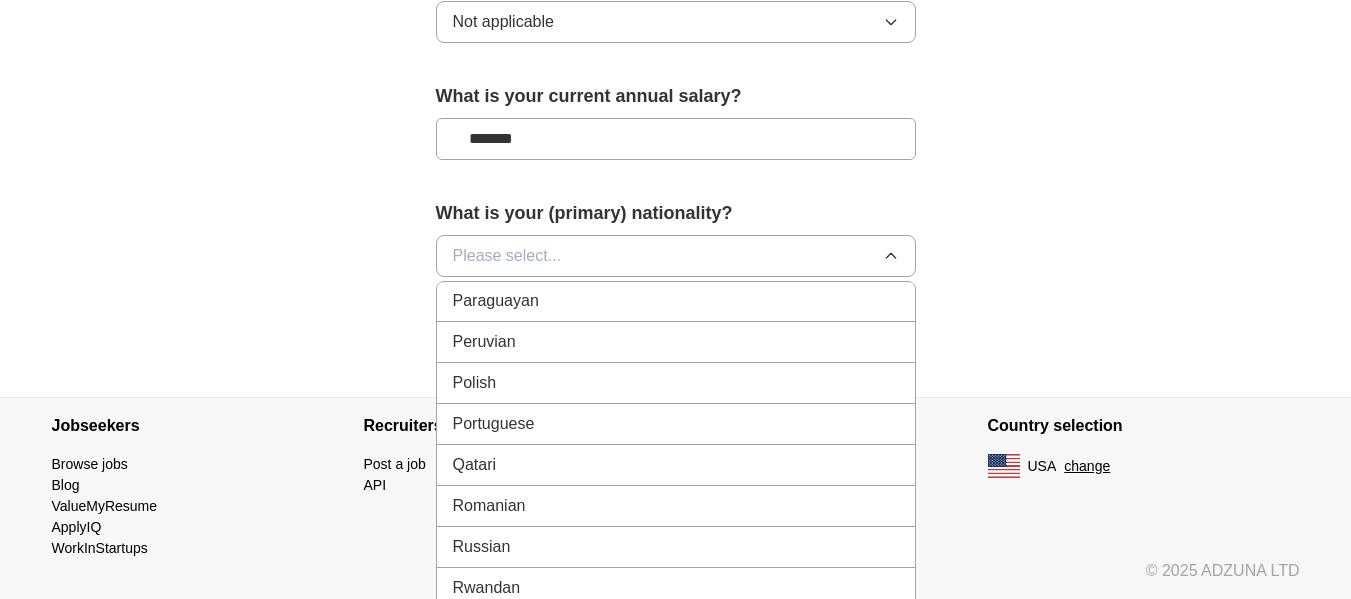 click on "Peruvian" at bounding box center (676, 342) 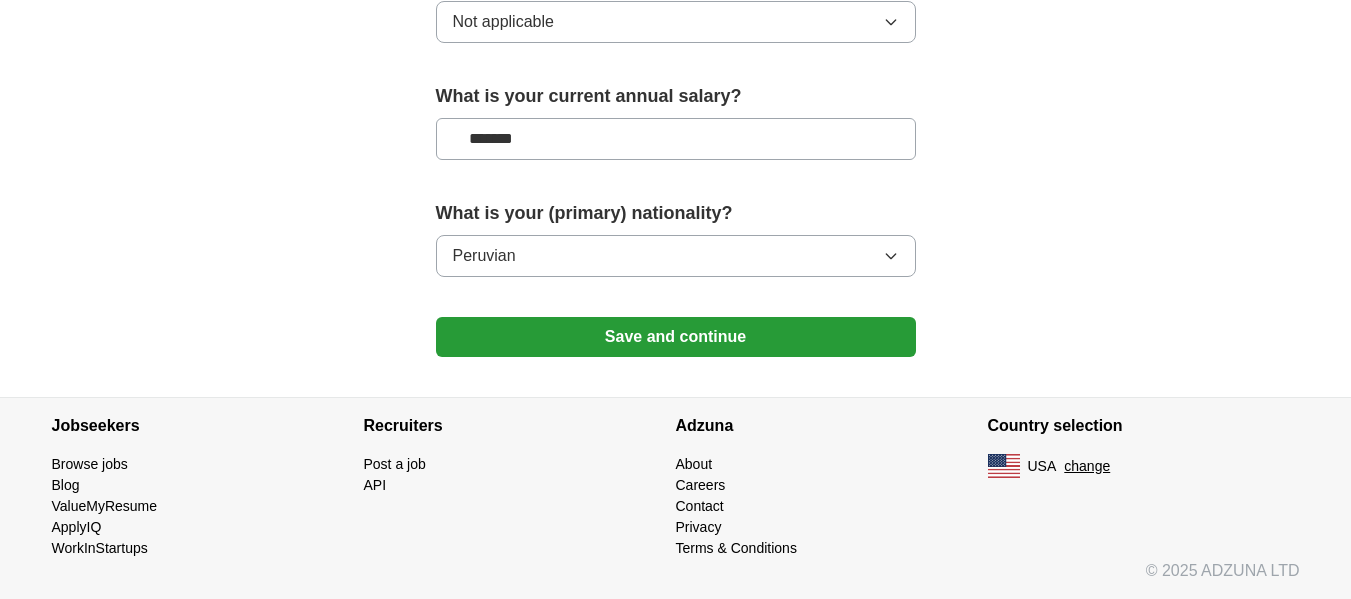 click on "Save and continue" at bounding box center (676, 337) 